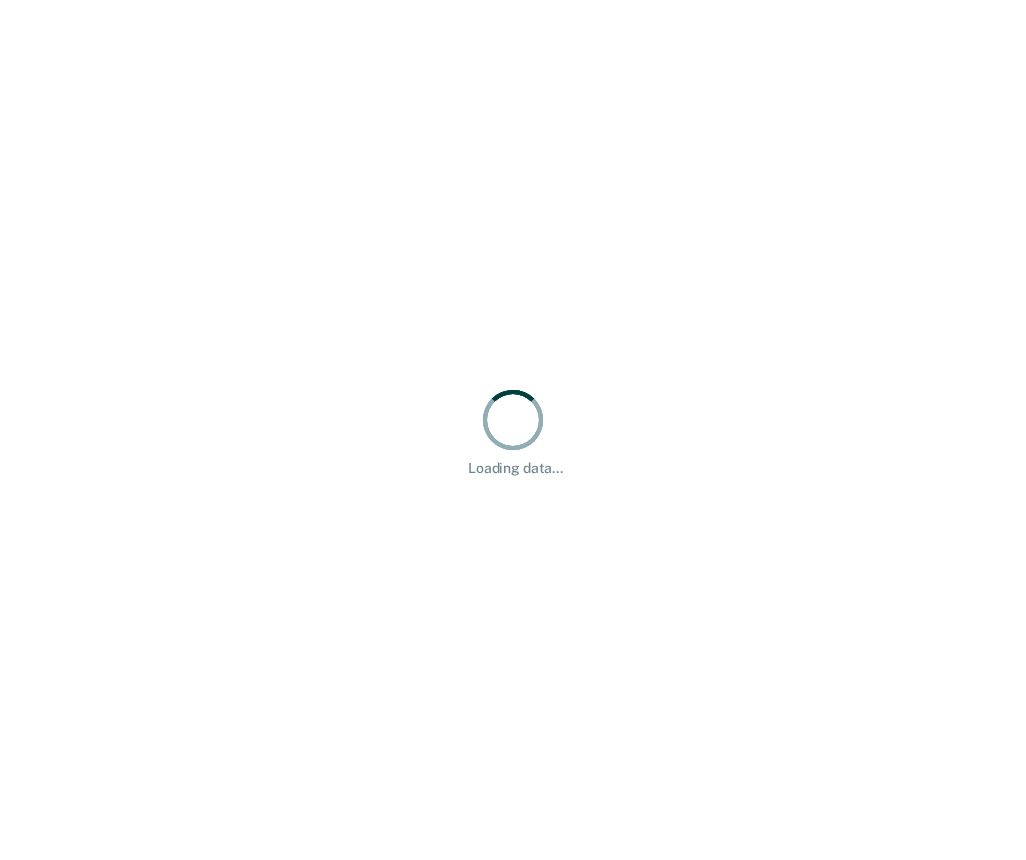 scroll, scrollTop: 0, scrollLeft: 0, axis: both 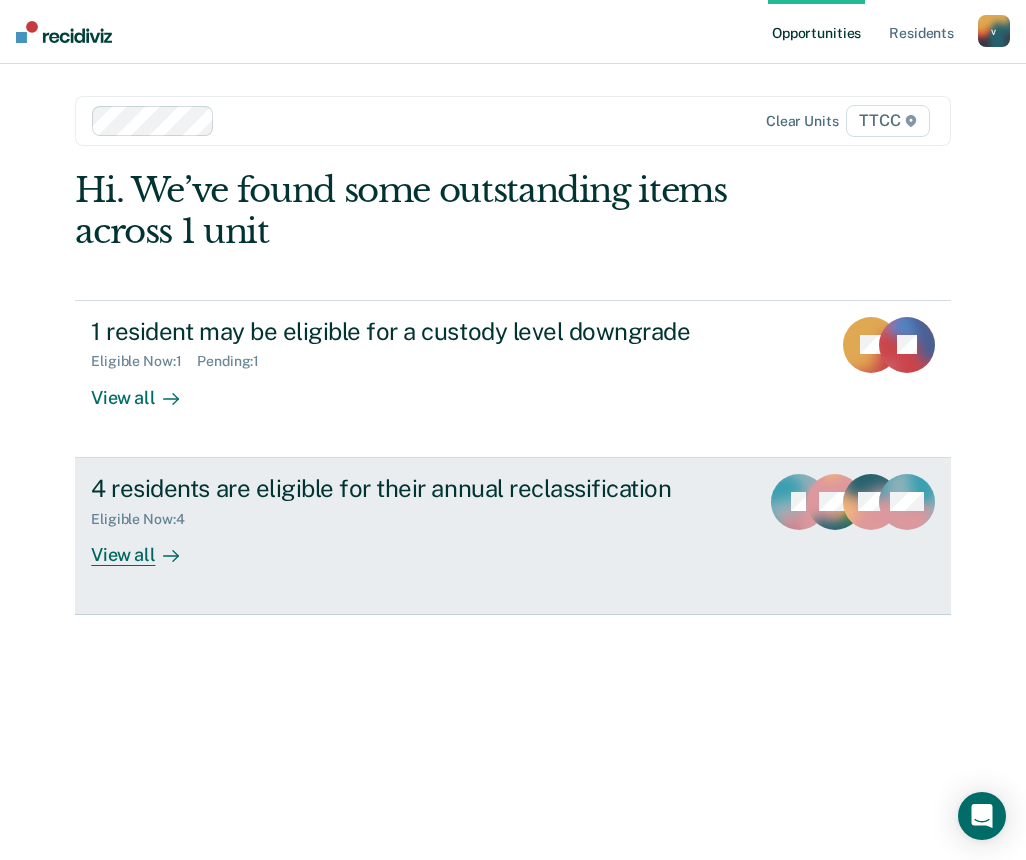click on "Eligible Now :  4" at bounding box center [416, 515] 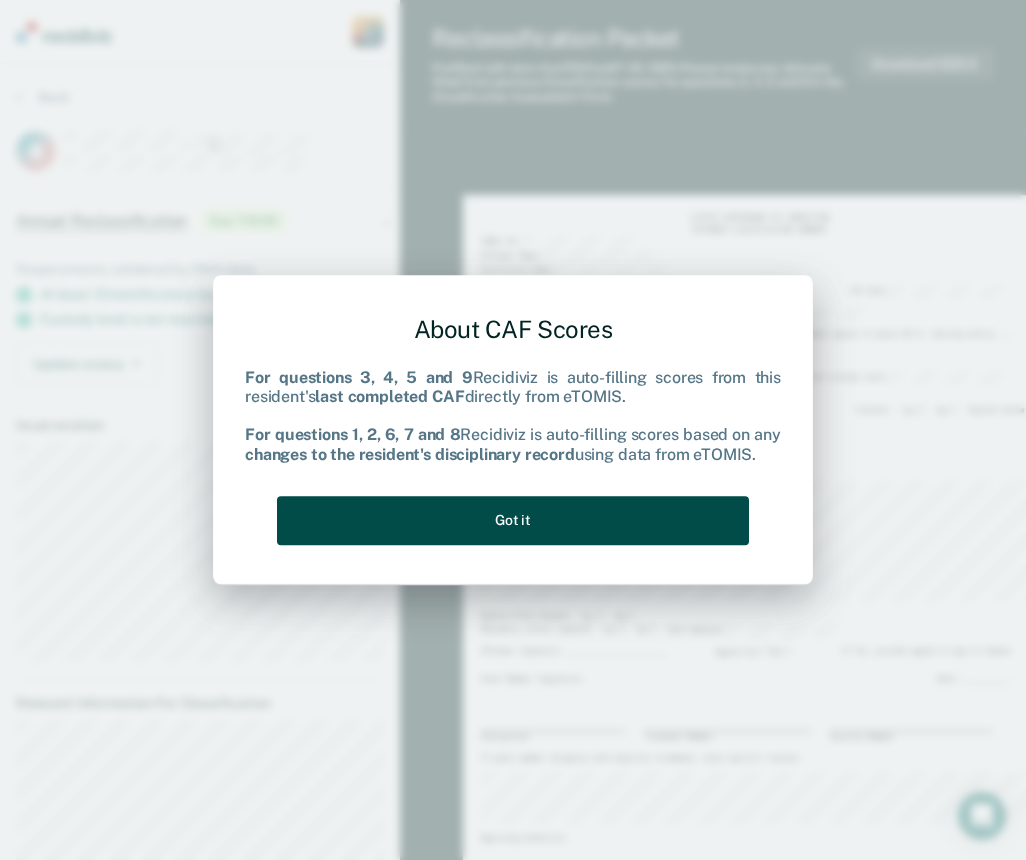 click on "Got it" at bounding box center (513, 520) 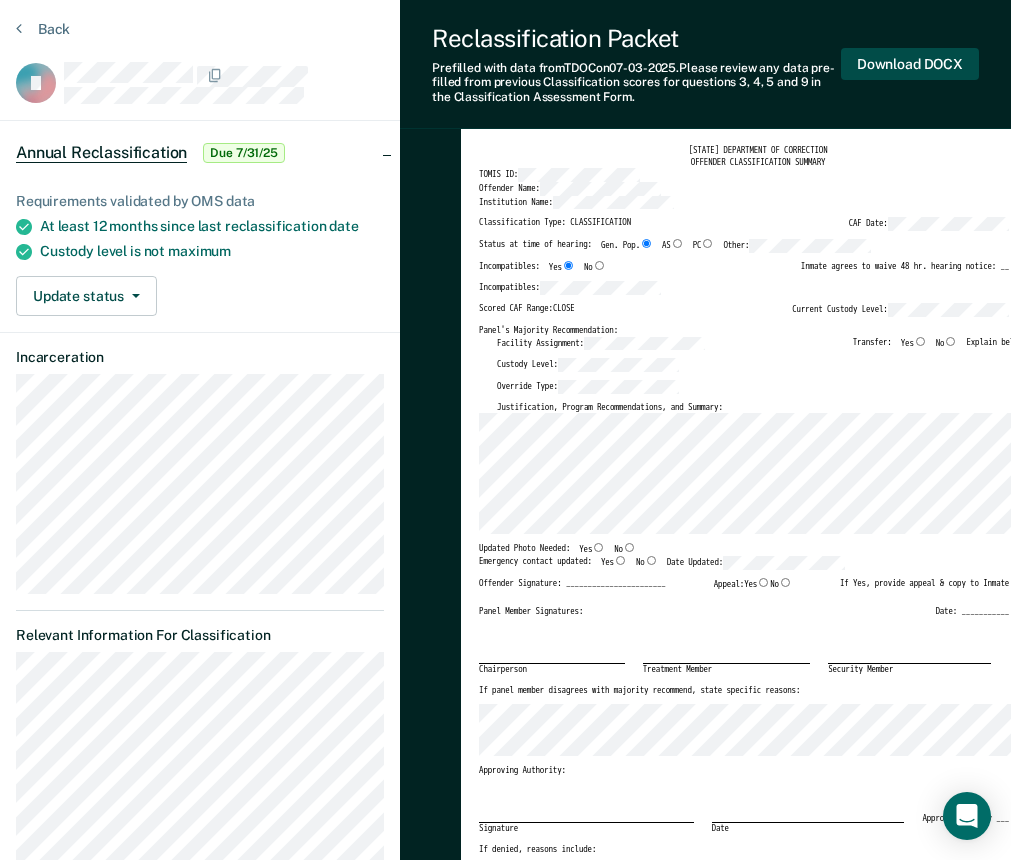 scroll, scrollTop: 100, scrollLeft: 0, axis: vertical 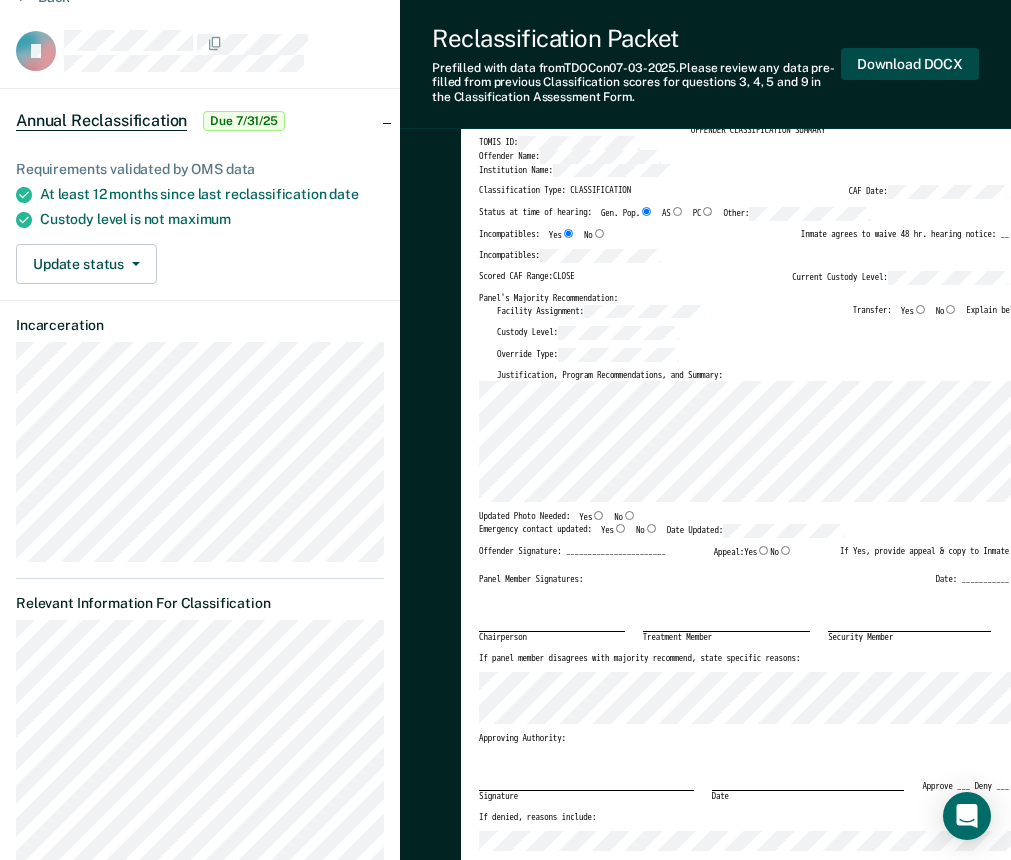 click on "Download DOCX" at bounding box center (910, 64) 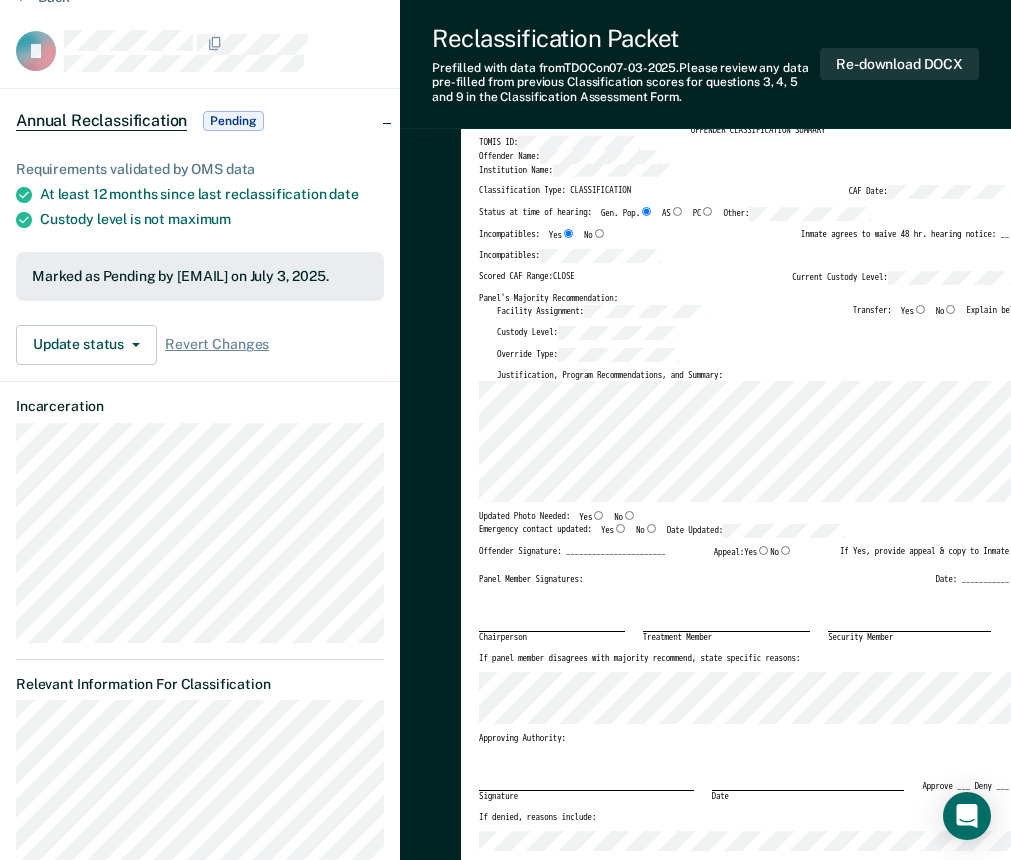 click on "Annual Reclassification Pending" at bounding box center (200, 121) 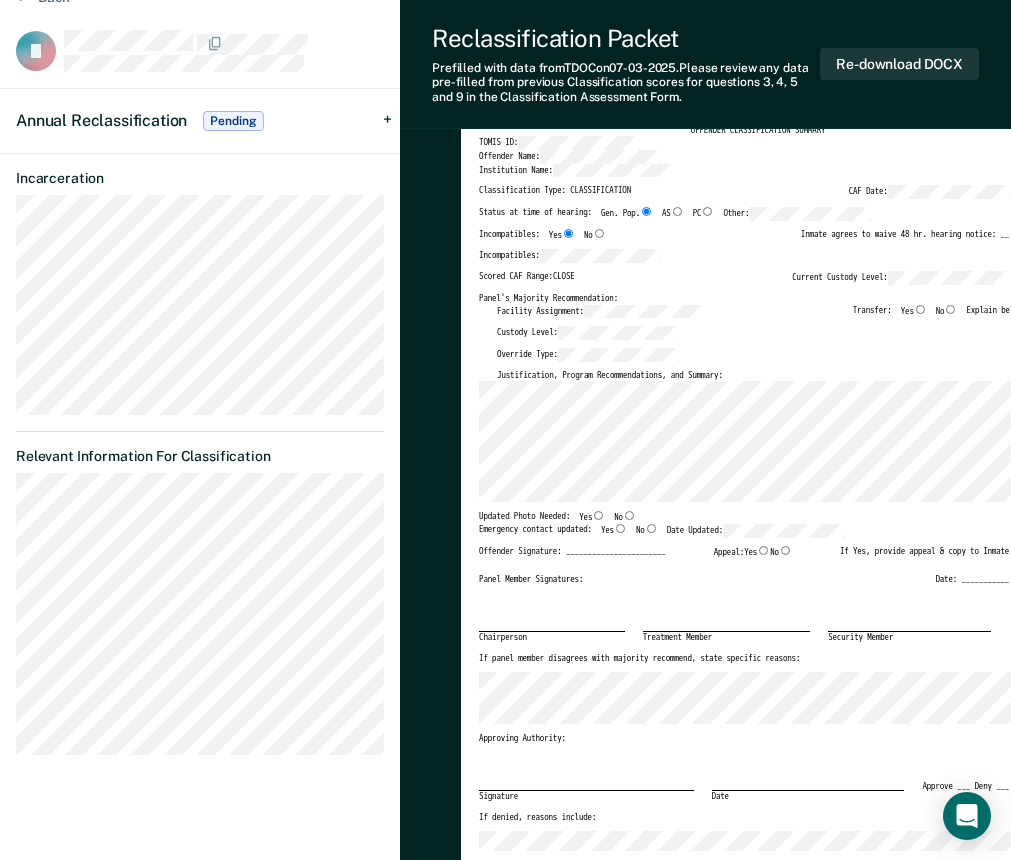 click at bounding box center (224, 43) 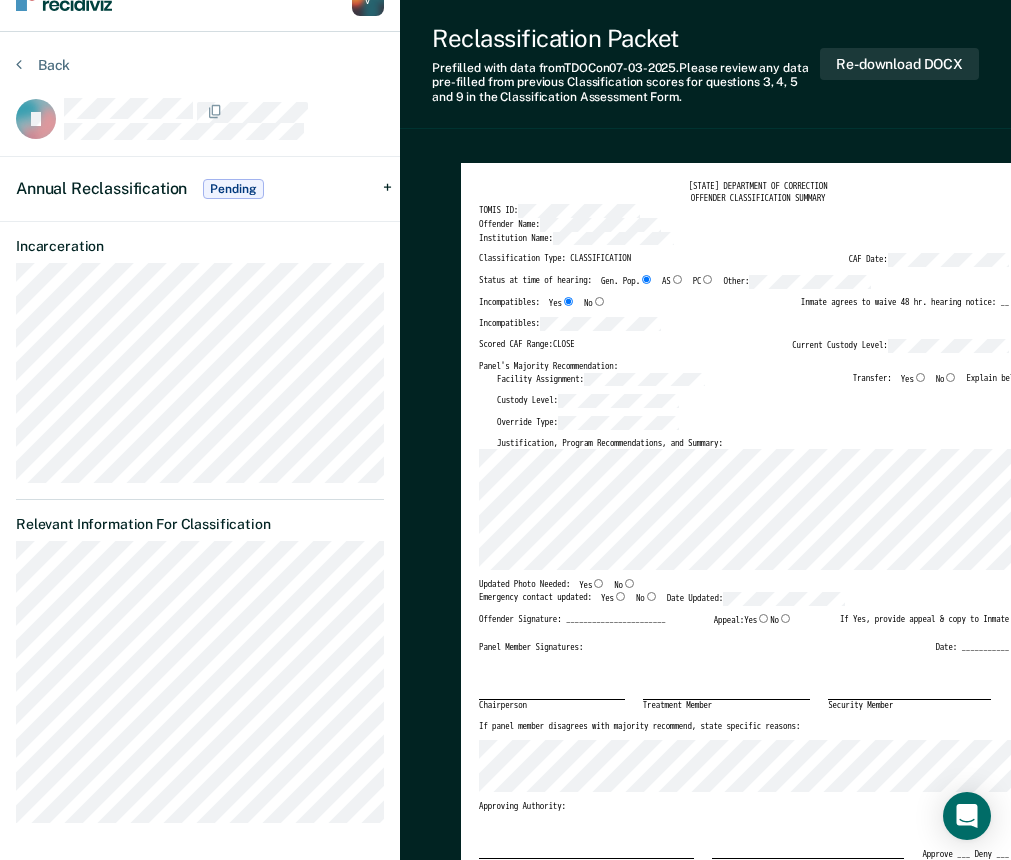 scroll, scrollTop: 0, scrollLeft: 0, axis: both 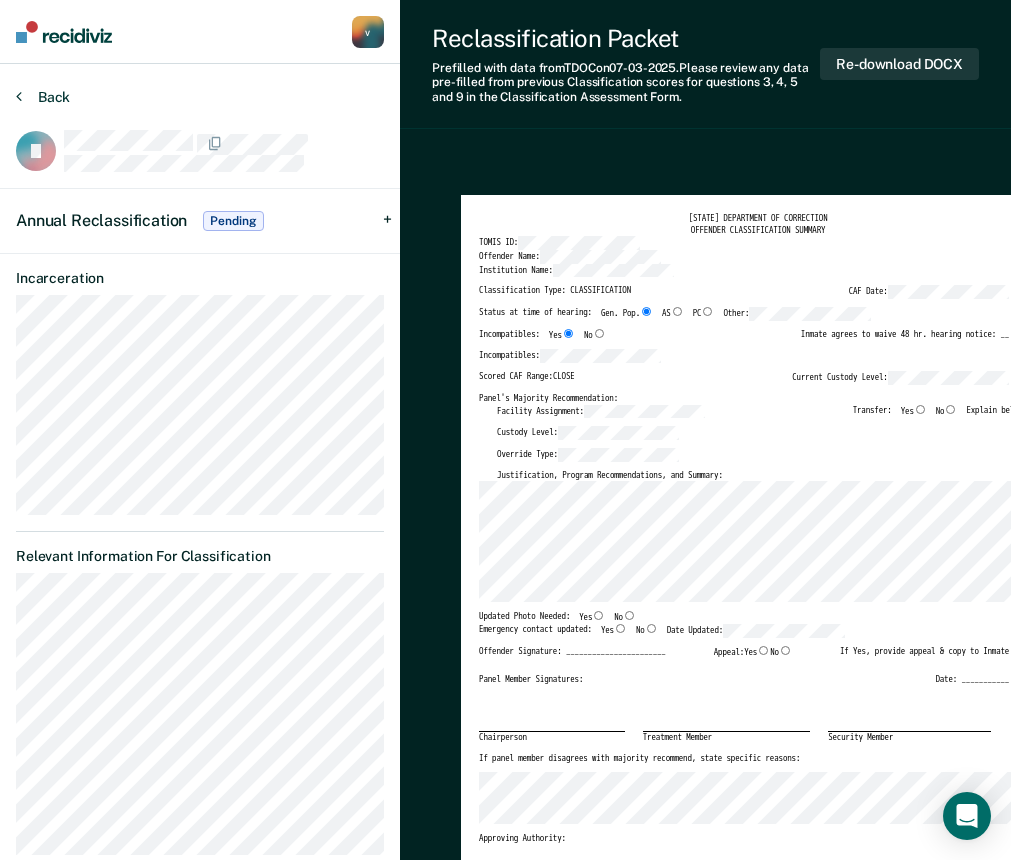 click on "Back" at bounding box center (43, 97) 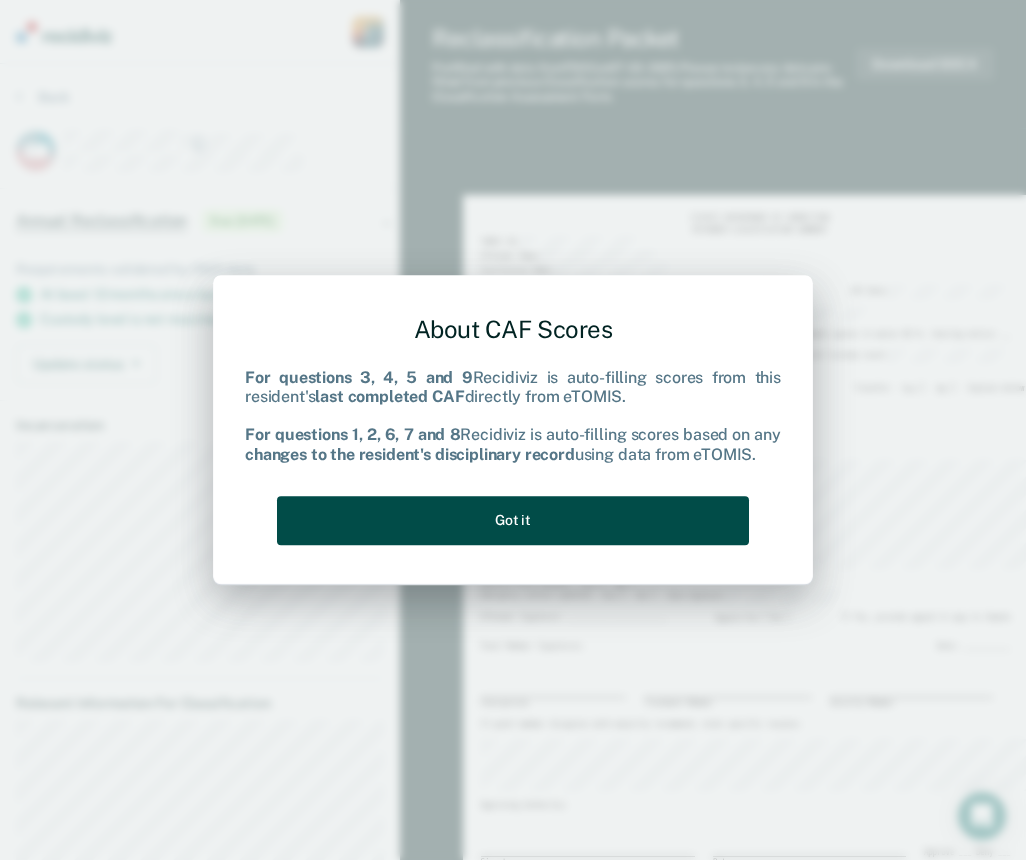 click on "Got it" at bounding box center (513, 520) 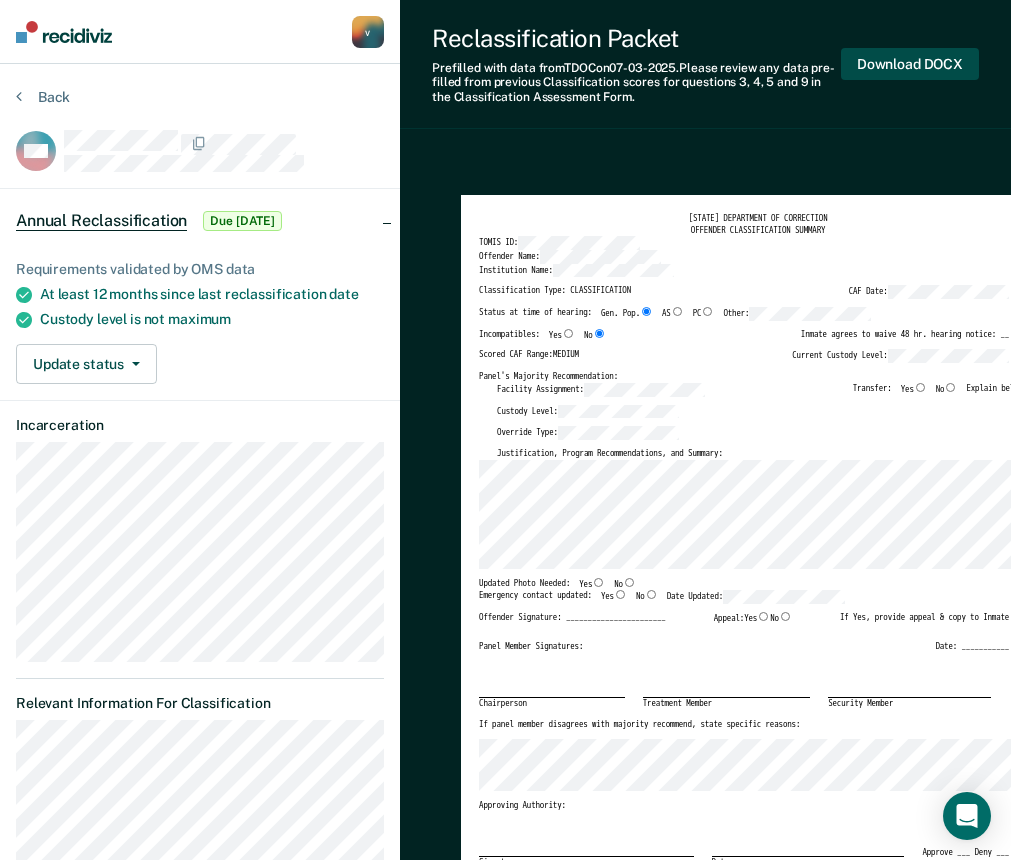 click on "Download DOCX" at bounding box center (910, 64) 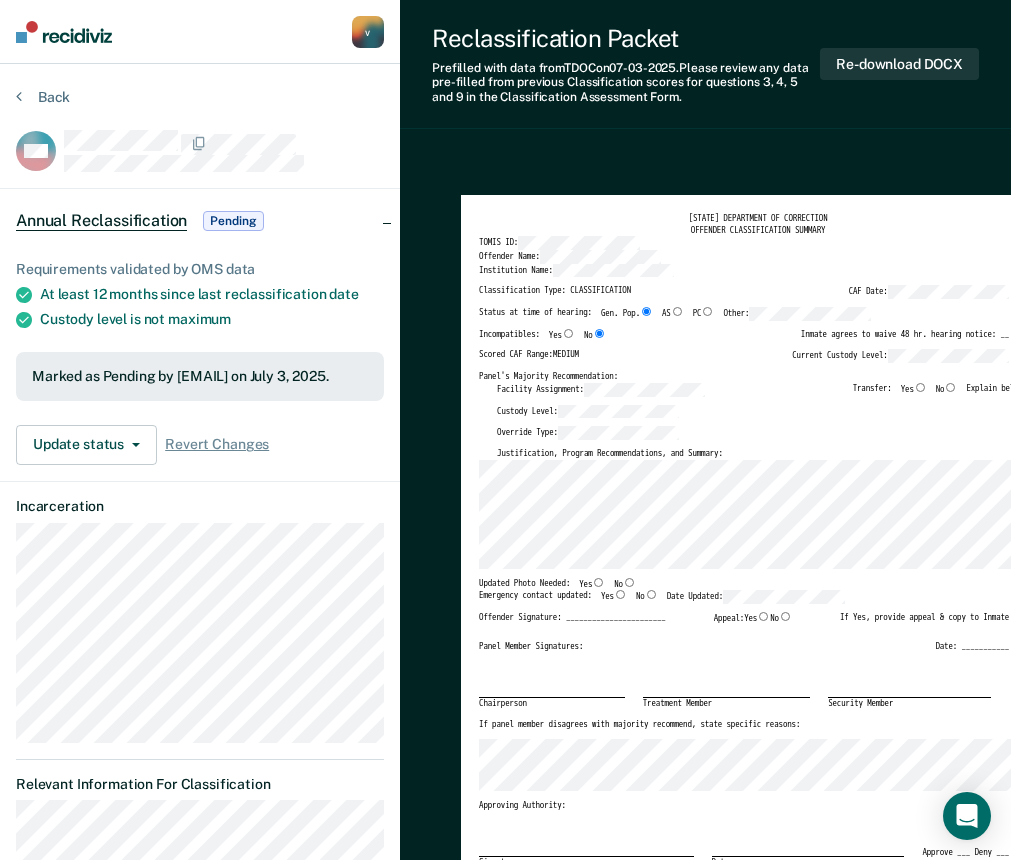 click on "Back MM Annual Reclassification Pending Requirements validated by OMS data At least 12 months since last reclassification date Custody level is not maximum Marked as Pending by [EMAIL] on July 3, 2025. Update status Revert from Pending Revert Changes Incarceration Relevant Information For Classification" at bounding box center (200, 680) 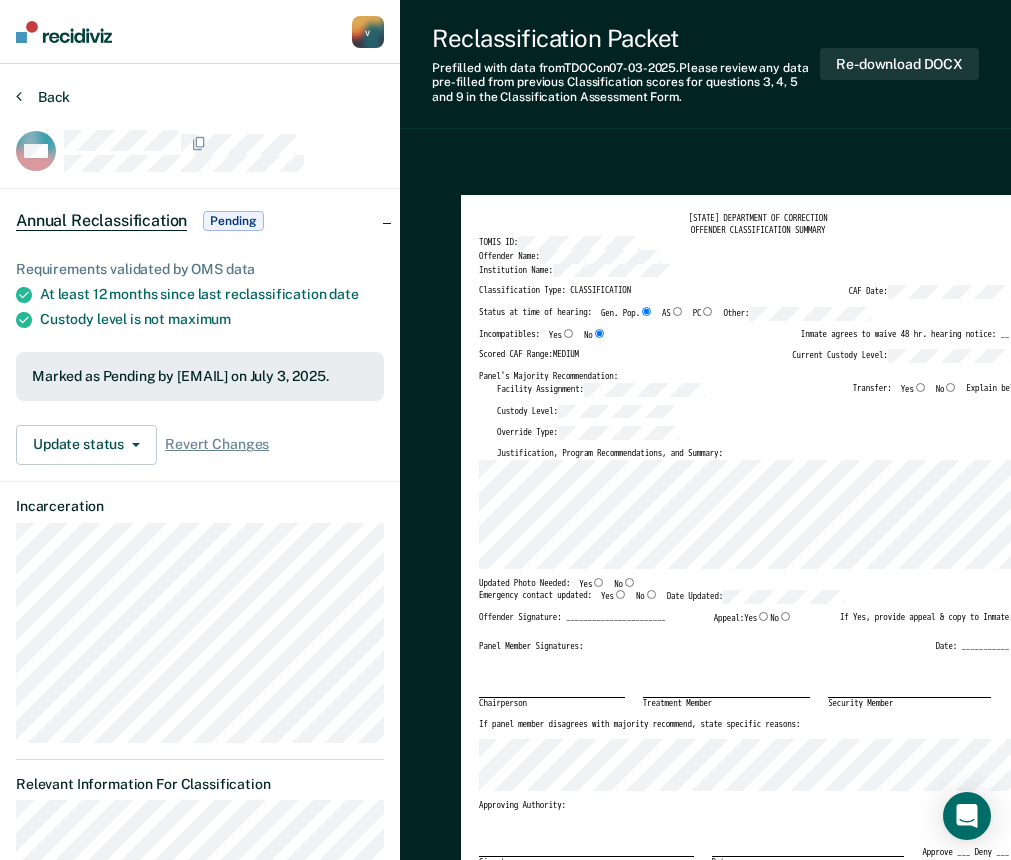 click on "Back" at bounding box center [43, 97] 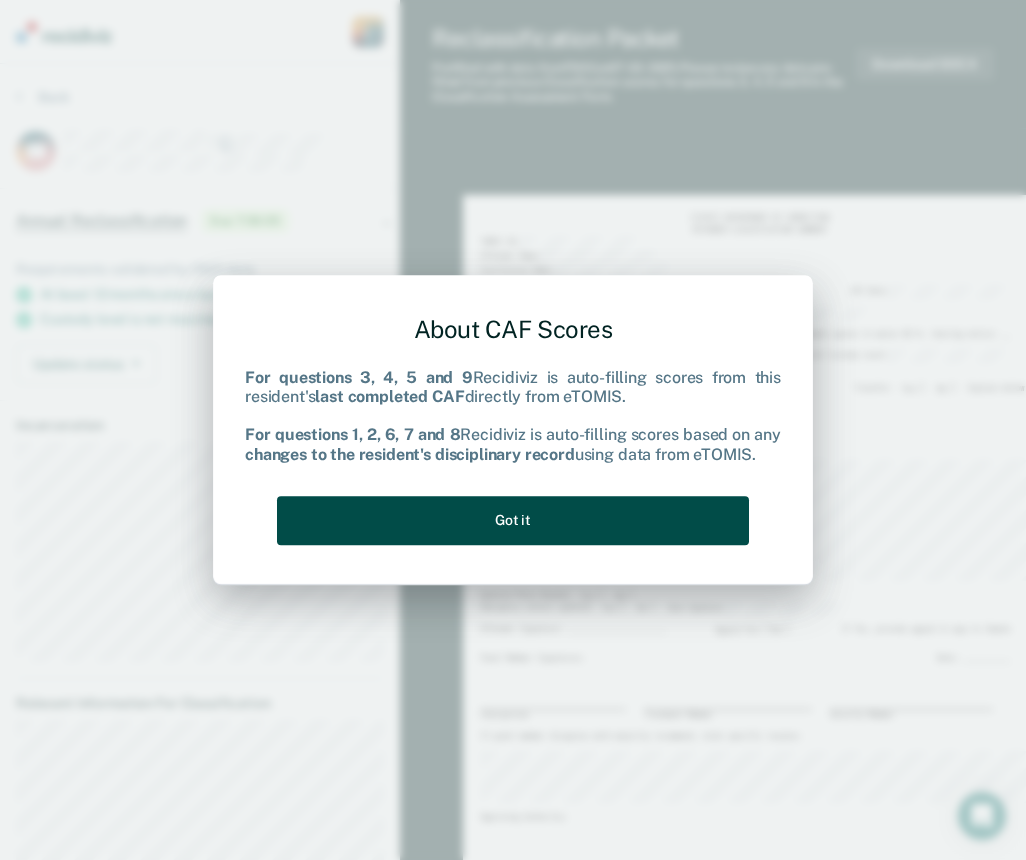 click on "Got it" at bounding box center (513, 520) 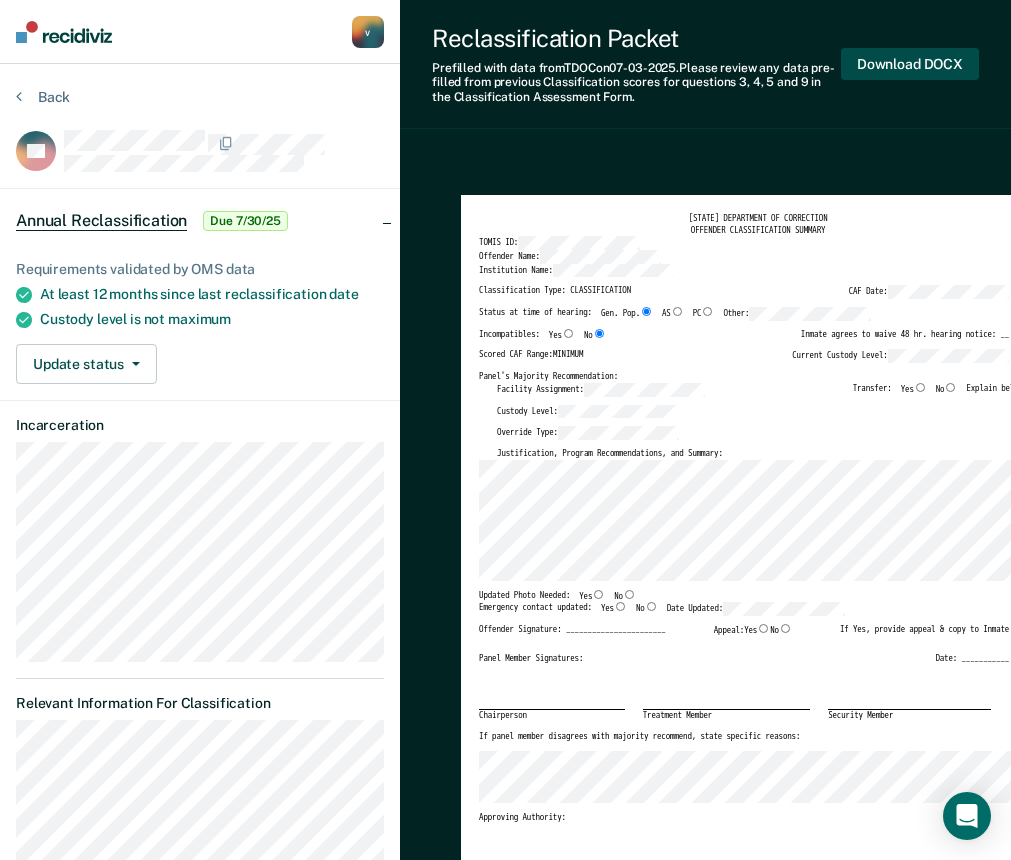 click on "Download DOCX" at bounding box center (910, 64) 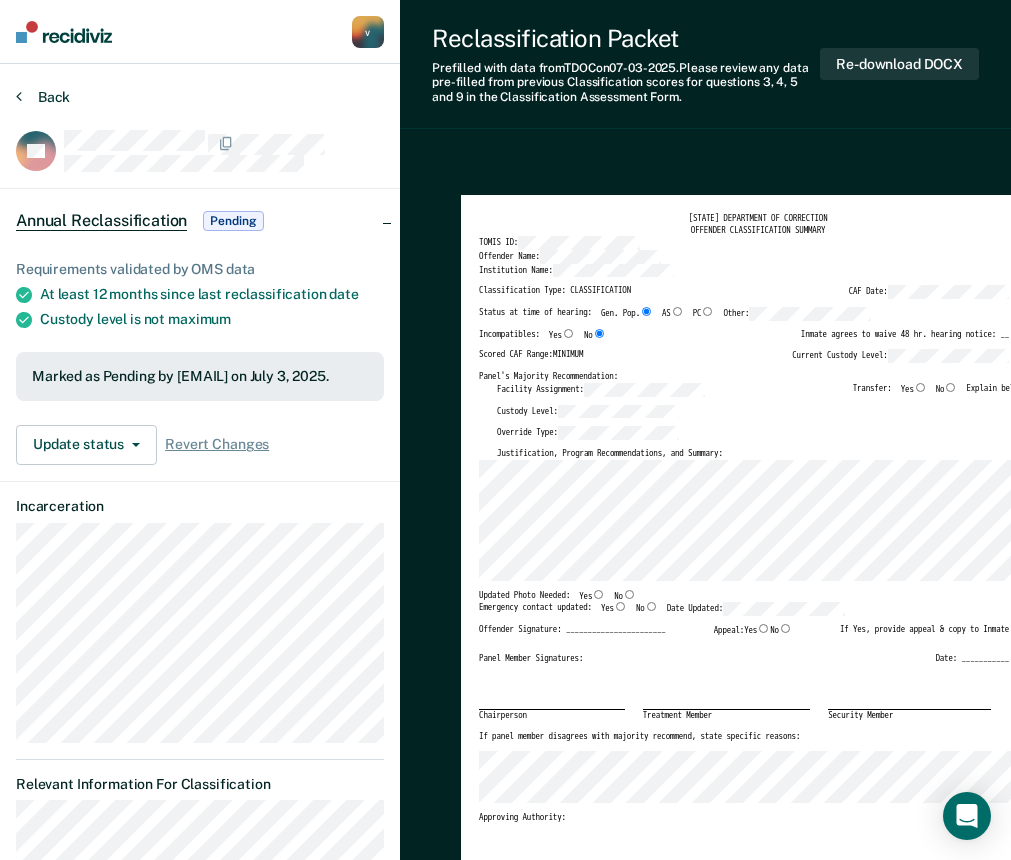 click on "Back" at bounding box center [43, 97] 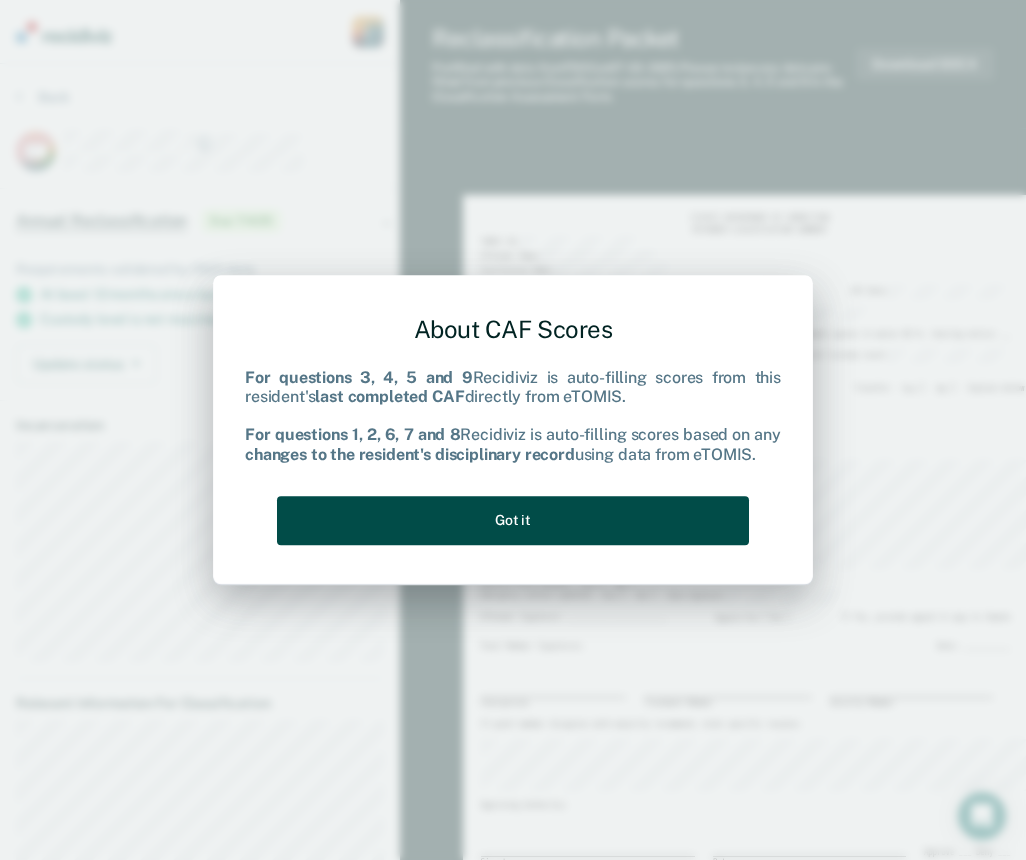 click on "Got it" at bounding box center (513, 520) 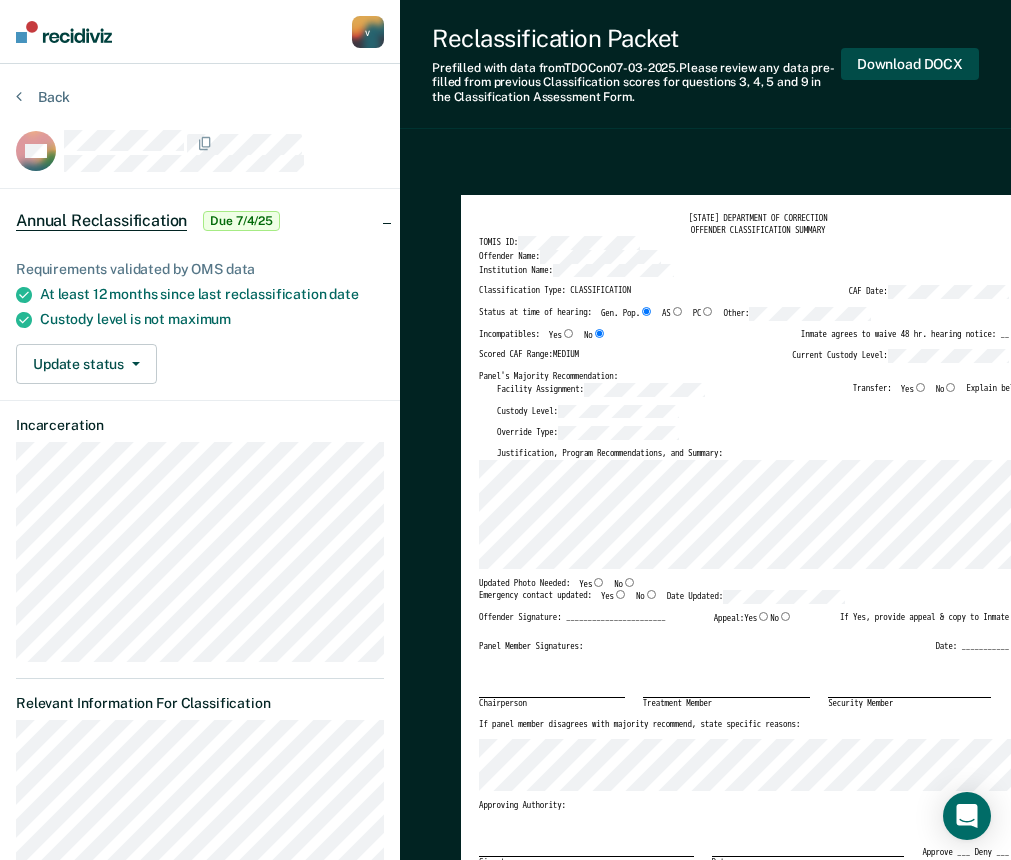 click on "Download DOCX" at bounding box center [910, 64] 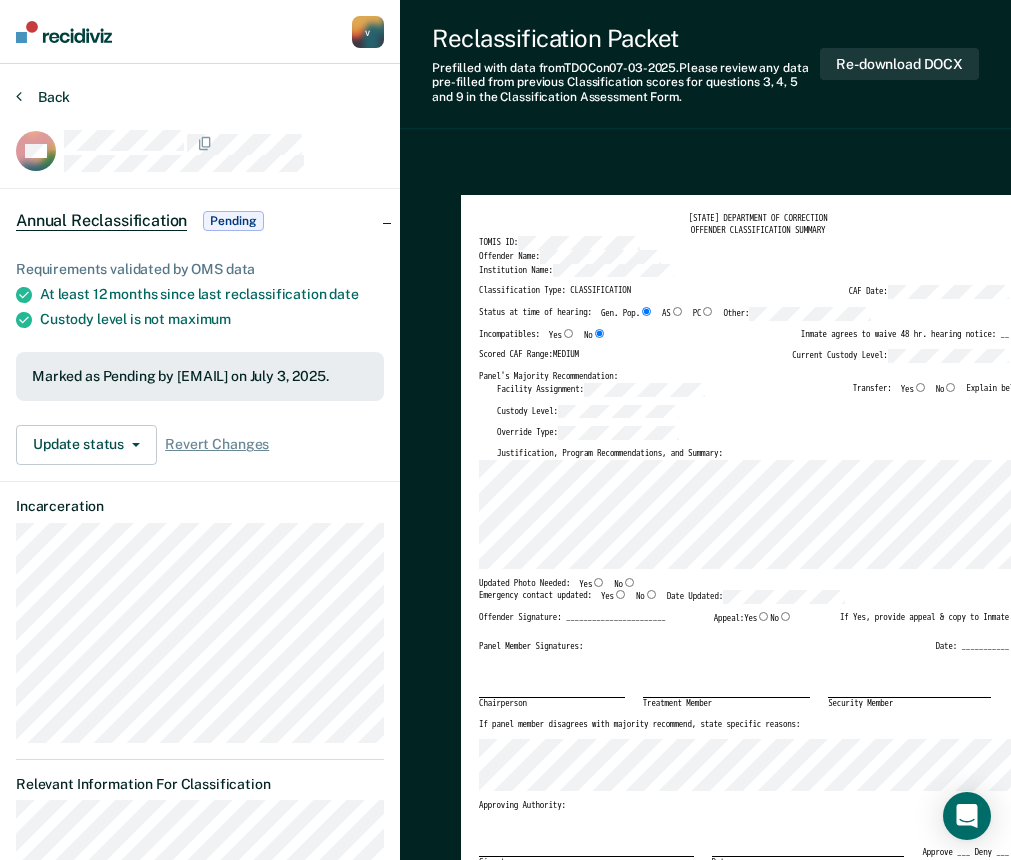 click at bounding box center (19, 96) 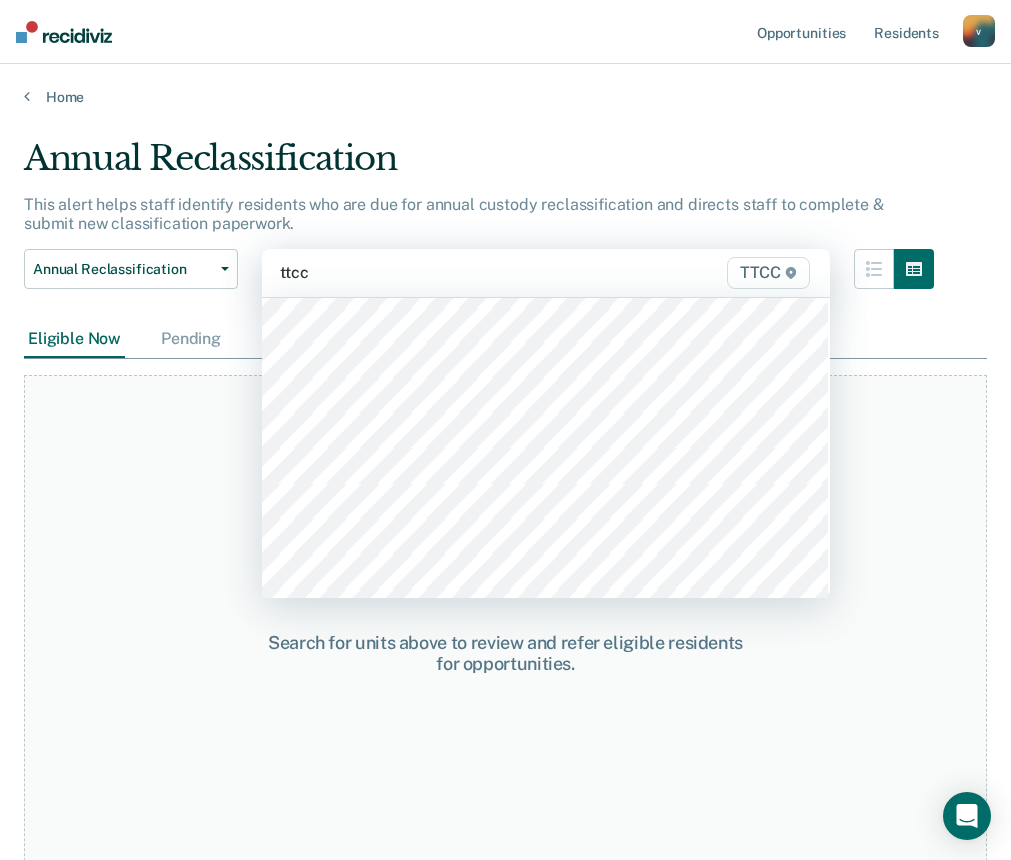 scroll, scrollTop: 700, scrollLeft: 0, axis: vertical 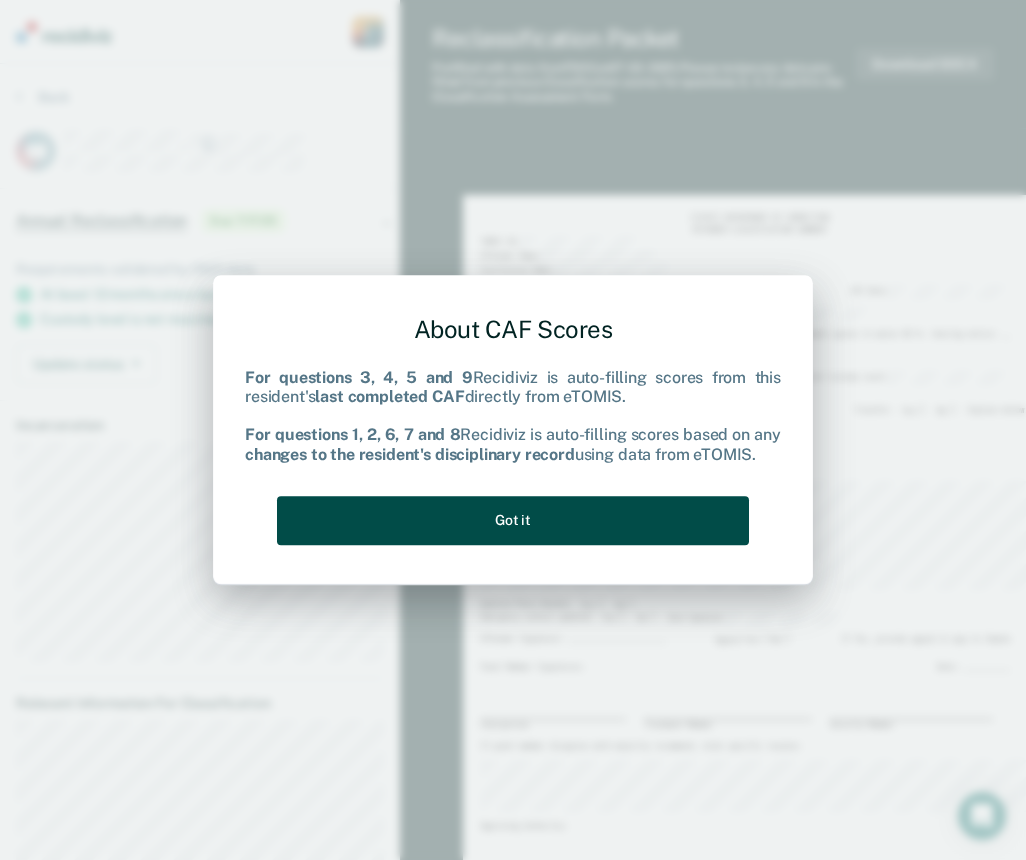 drag, startPoint x: 616, startPoint y: 519, endPoint x: 654, endPoint y: 482, distance: 53.037724 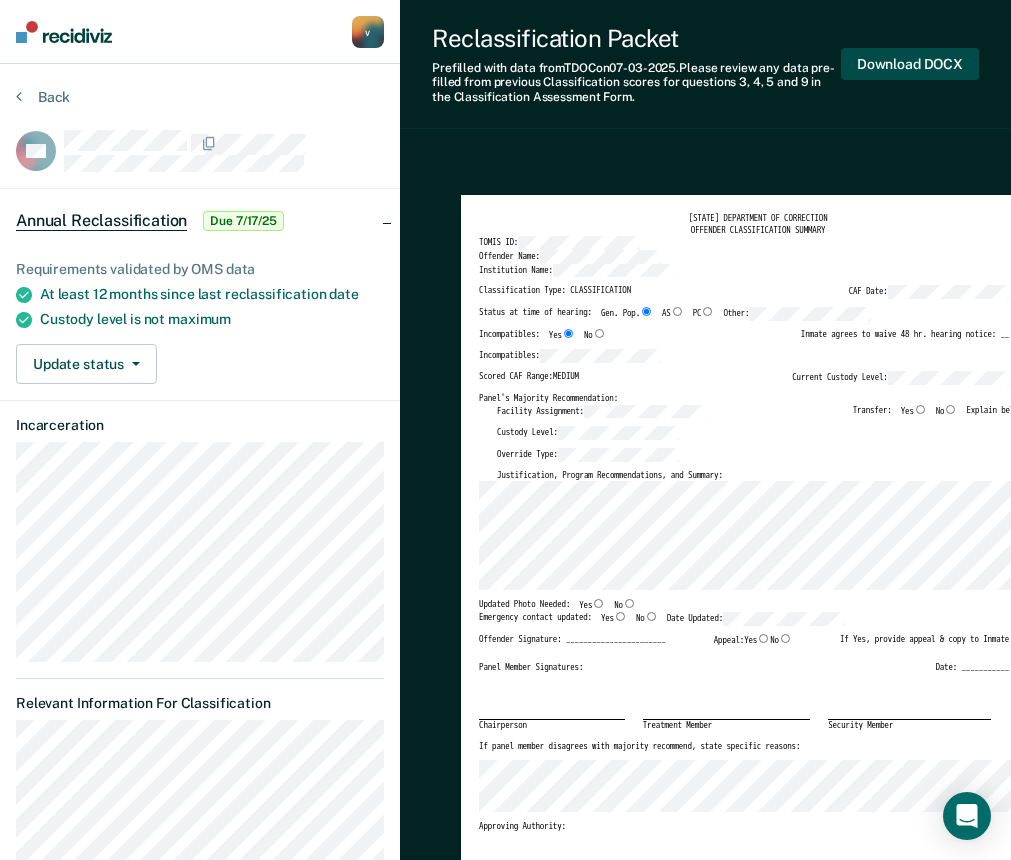 click on "Download DOCX" at bounding box center (910, 64) 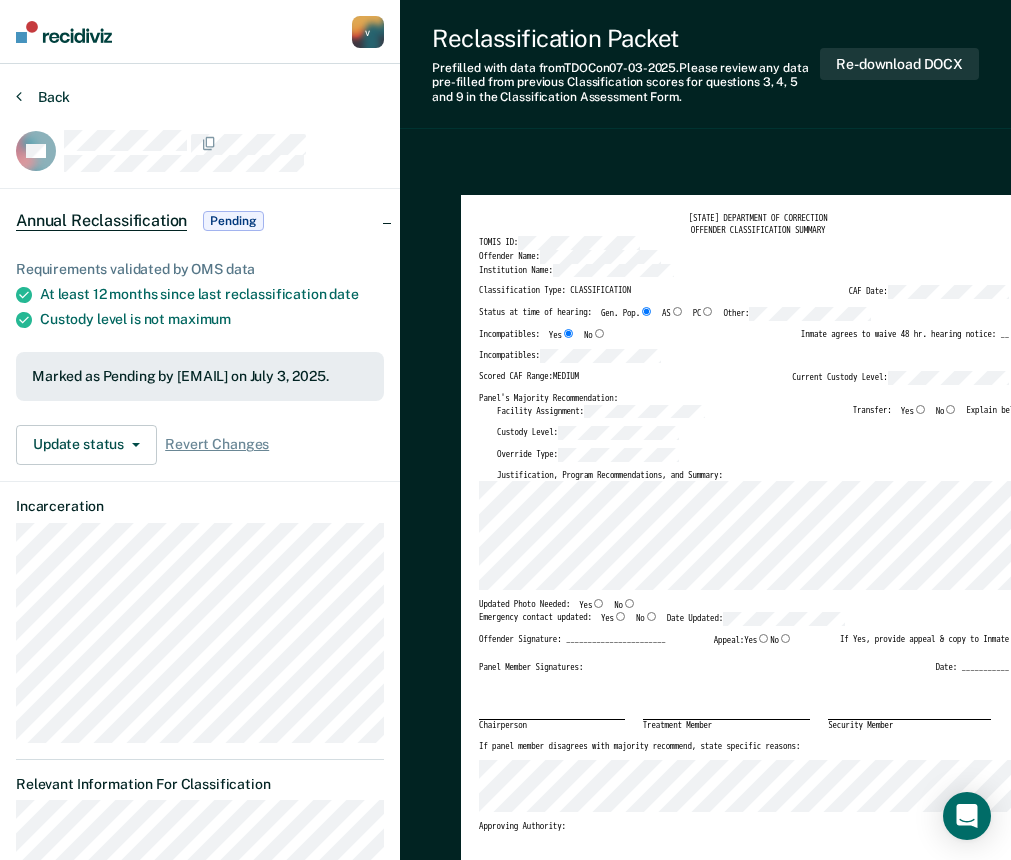 click on "Back" at bounding box center [43, 97] 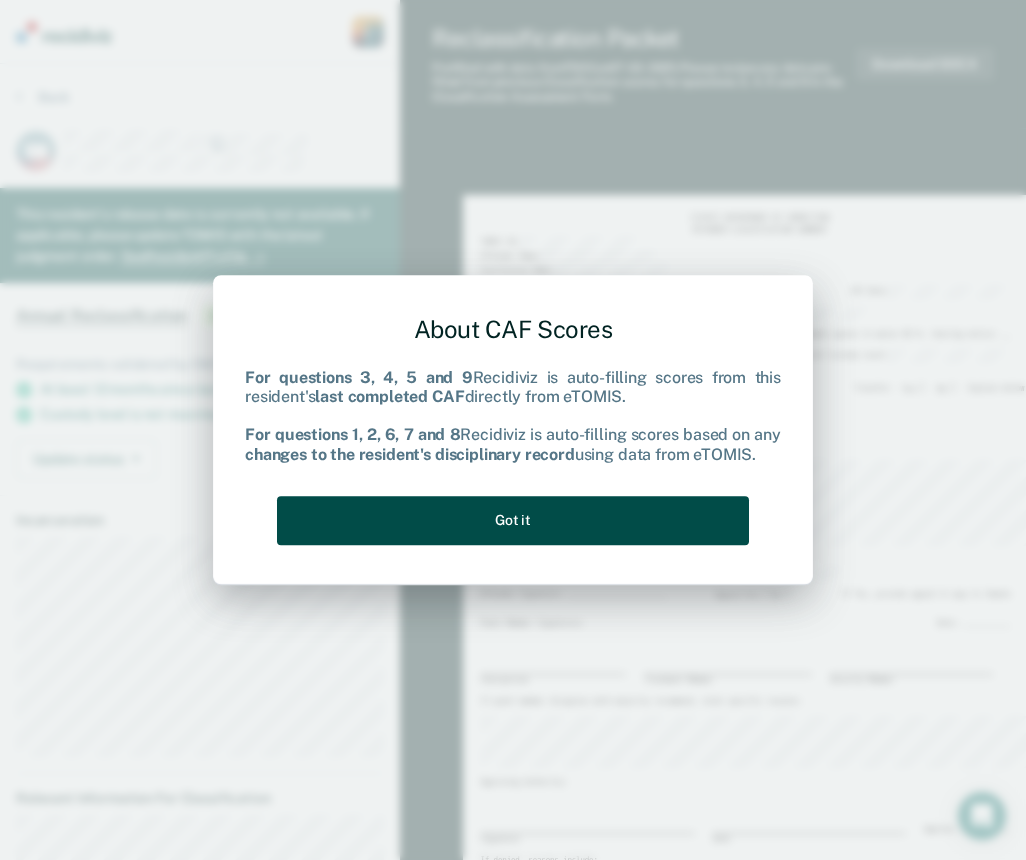 click on "Got it" at bounding box center (513, 520) 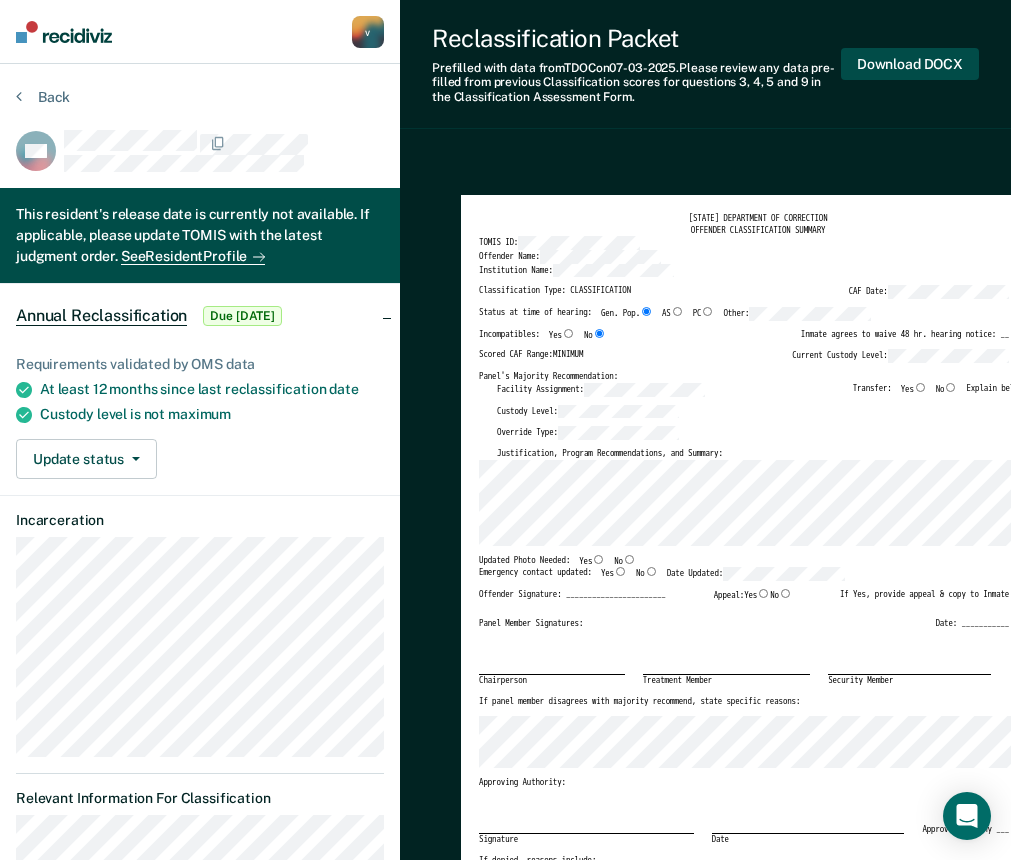 click on "Download DOCX" at bounding box center (910, 64) 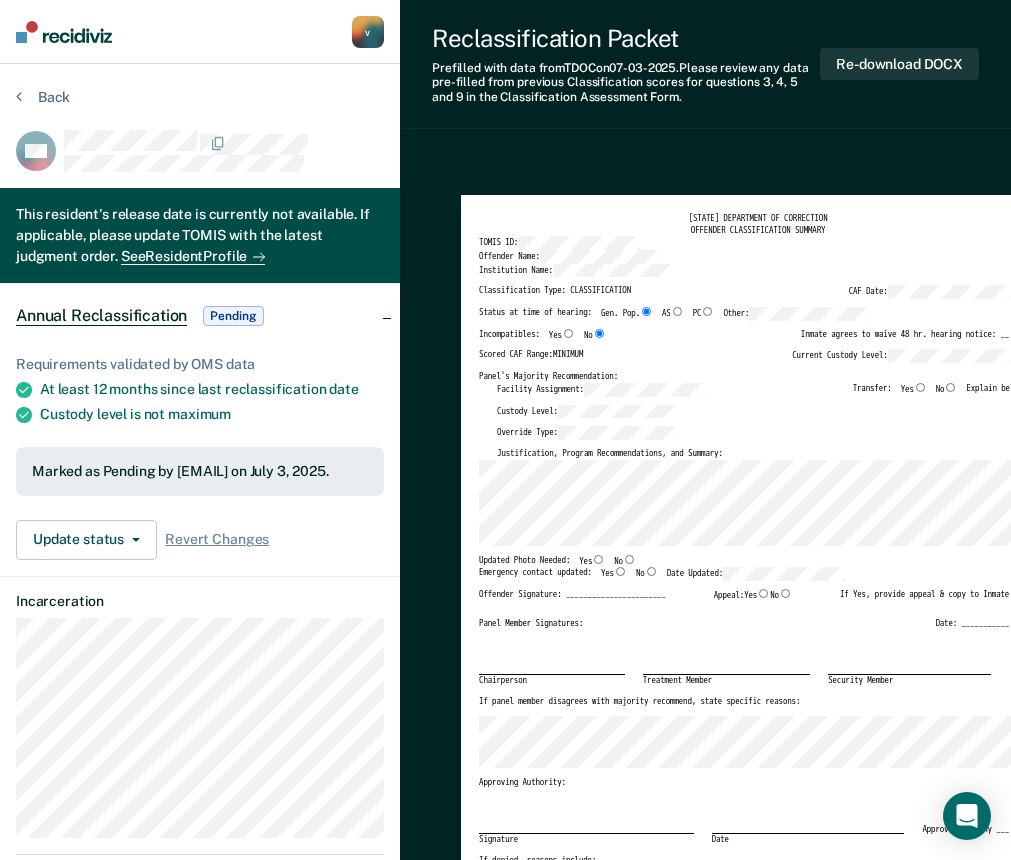 click on "Reclassification Packet Prefilled with data from TDOC on 07-03-2025 . Please review any data pre-filled from previous Classification scores for questions 3, 4, 5 and 9 in the Classification Assessment Form. Re-download DOCX TENNESSEE DEPARTMENT OF CORRECTION OFFENDER CLASSIFICATION SUMMARY TOMIS ID: Offender Name: Institution Name: Classification Type: CLASSIFICATION CAF Date: Status at time of hearing: Gen. Pop. AS PC Other: Incompatibles: Yes No Inmate agrees to waive 48 hr. hearing notice: __ Scored CAF Range: MINIMUM Current Custody Level: Panel's Majority Recommendation: Facility Assignment: Transfer: Yes No Explain below: Custody Level: Override Type: Justification, Program Recommendations, and Summary: Updated Photo Needed: Yes No Emergency contact updated: Yes No Date Updated: Offender Signature: _______________________ Appeal: Yes No If Yes, provide appeal & copy to Inmate Panel Member Signatures: Date: ___________ Chairperson Treatment Member Security Member Approving Authority: Date" at bounding box center [705, 1736] 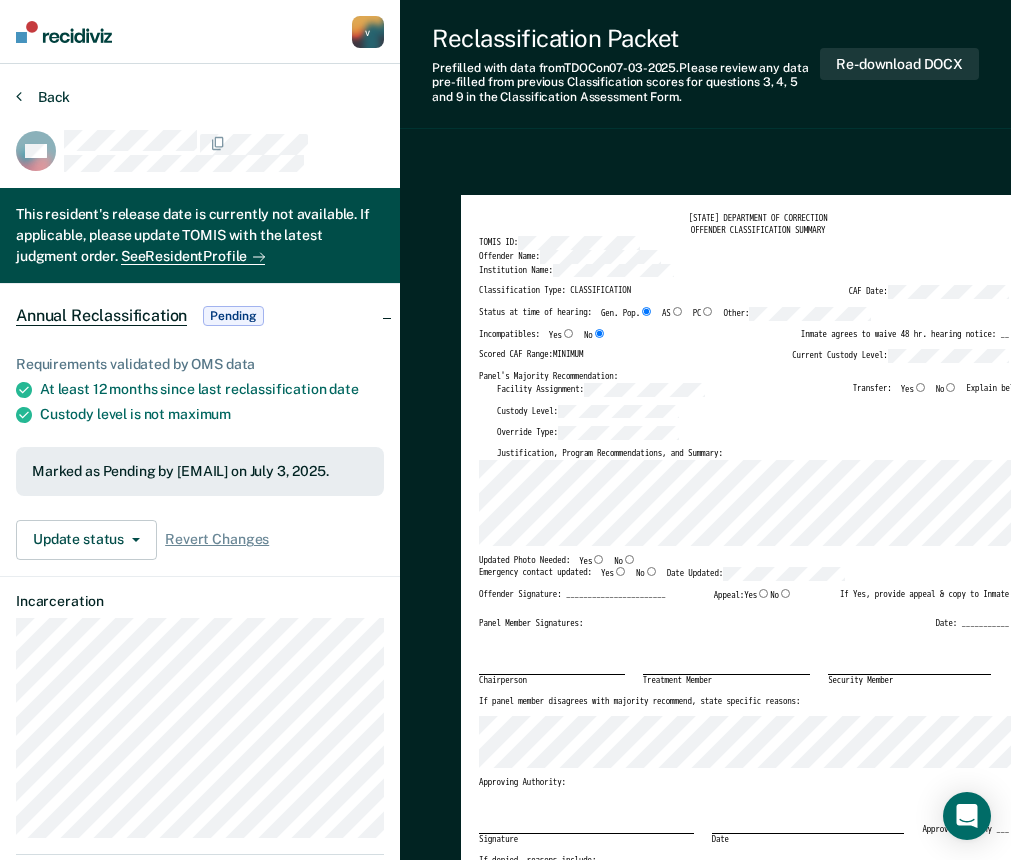 click on "Back" at bounding box center [43, 97] 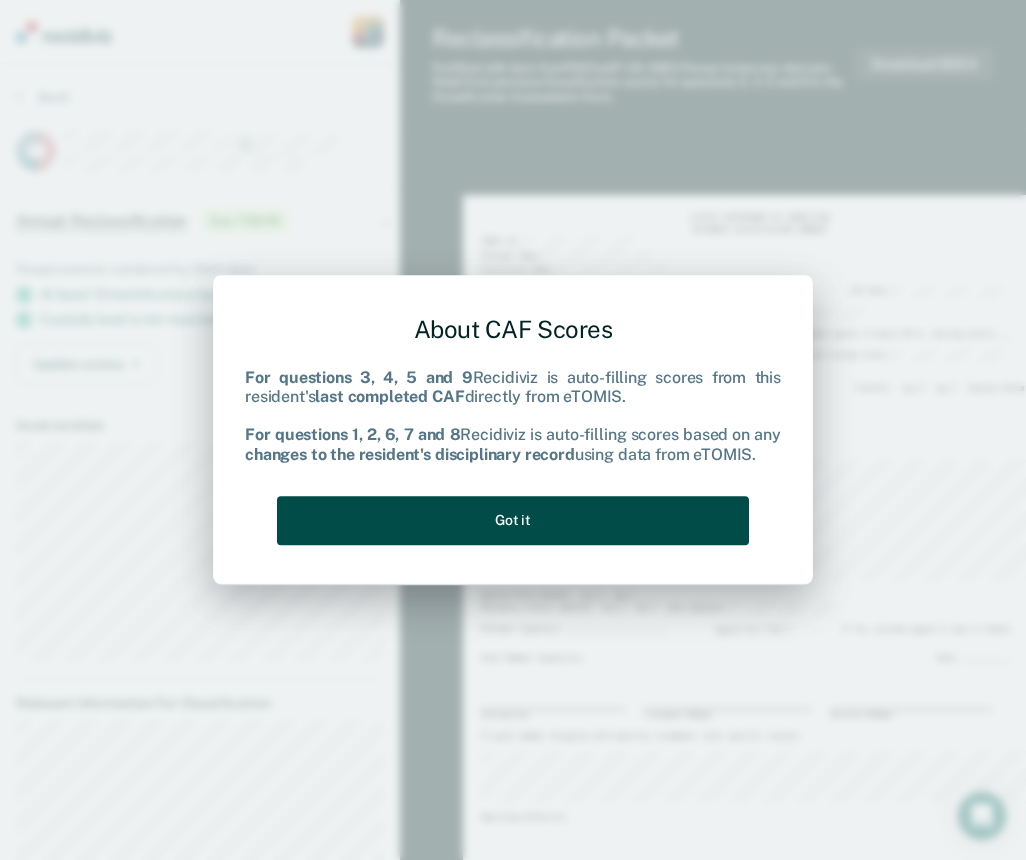 drag, startPoint x: 553, startPoint y: 516, endPoint x: 618, endPoint y: 441, distance: 99.24717 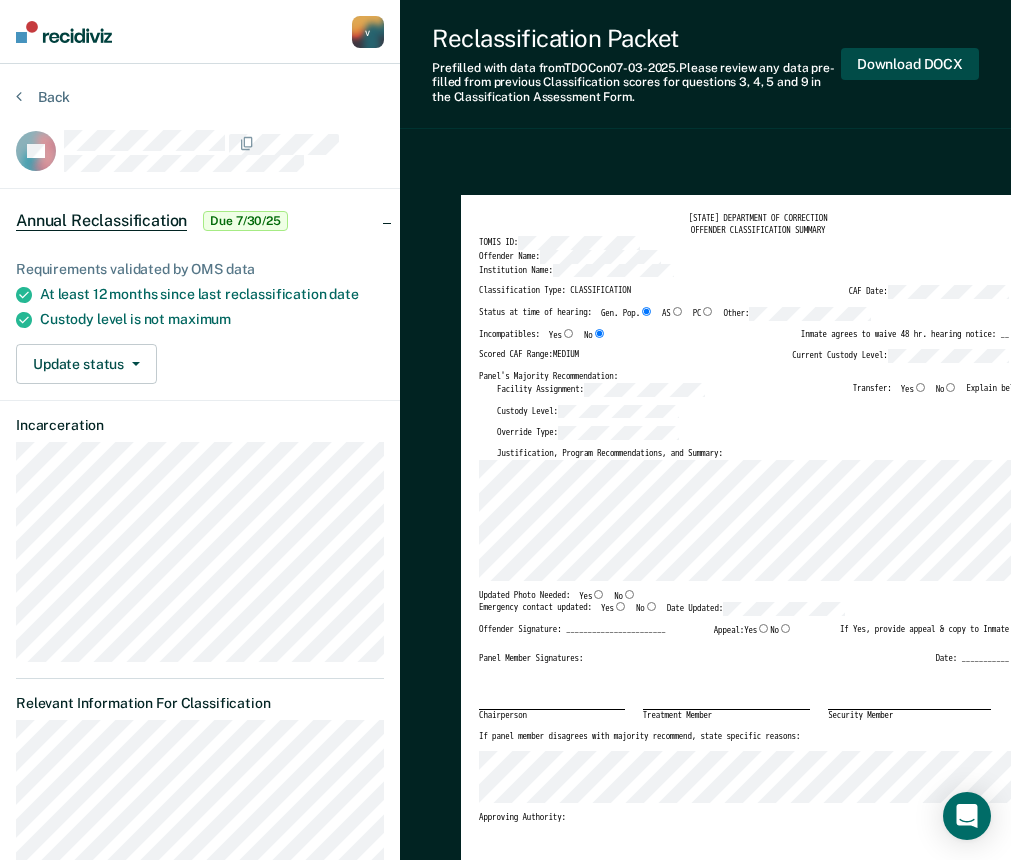 click on "Download DOCX" at bounding box center [910, 64] 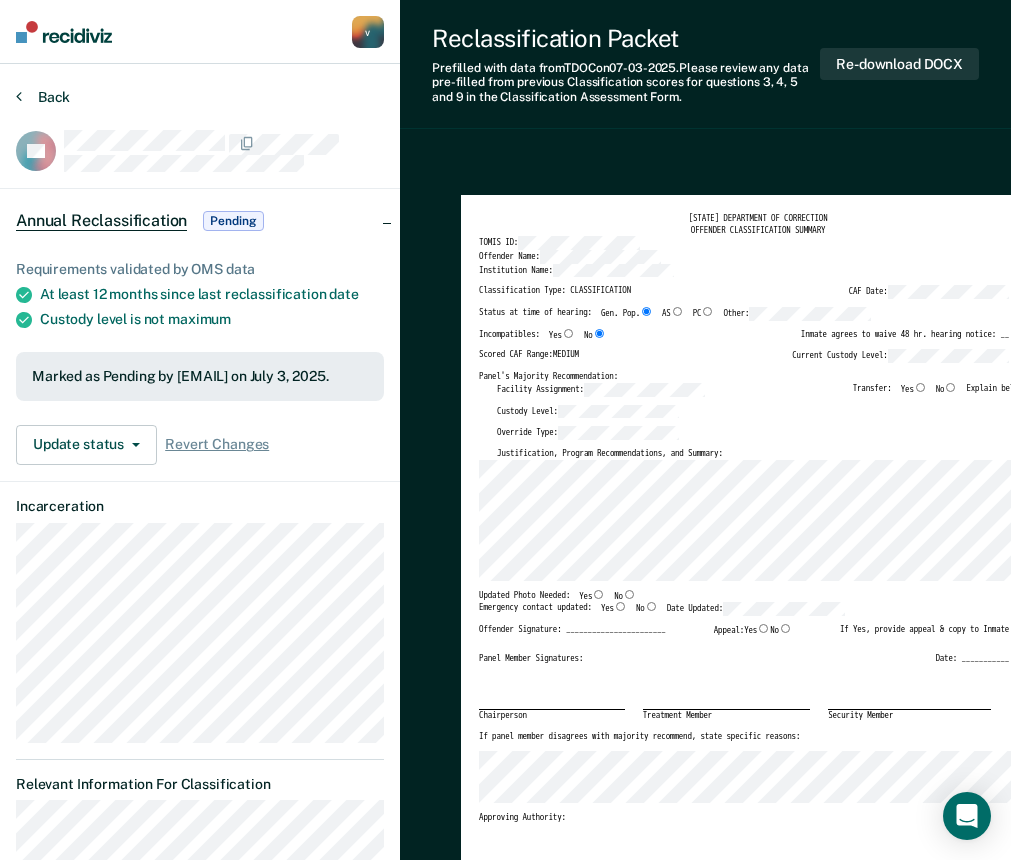 click on "Back" at bounding box center [43, 97] 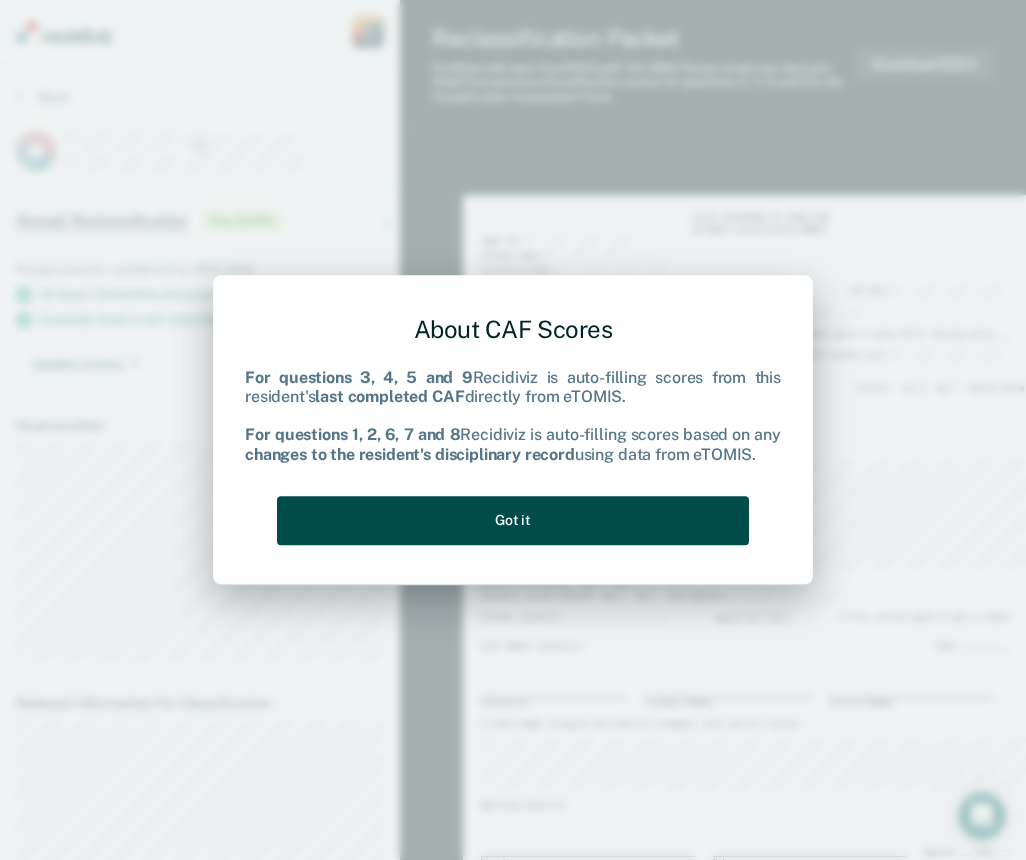 drag, startPoint x: 614, startPoint y: 514, endPoint x: 660, endPoint y: 449, distance: 79.630394 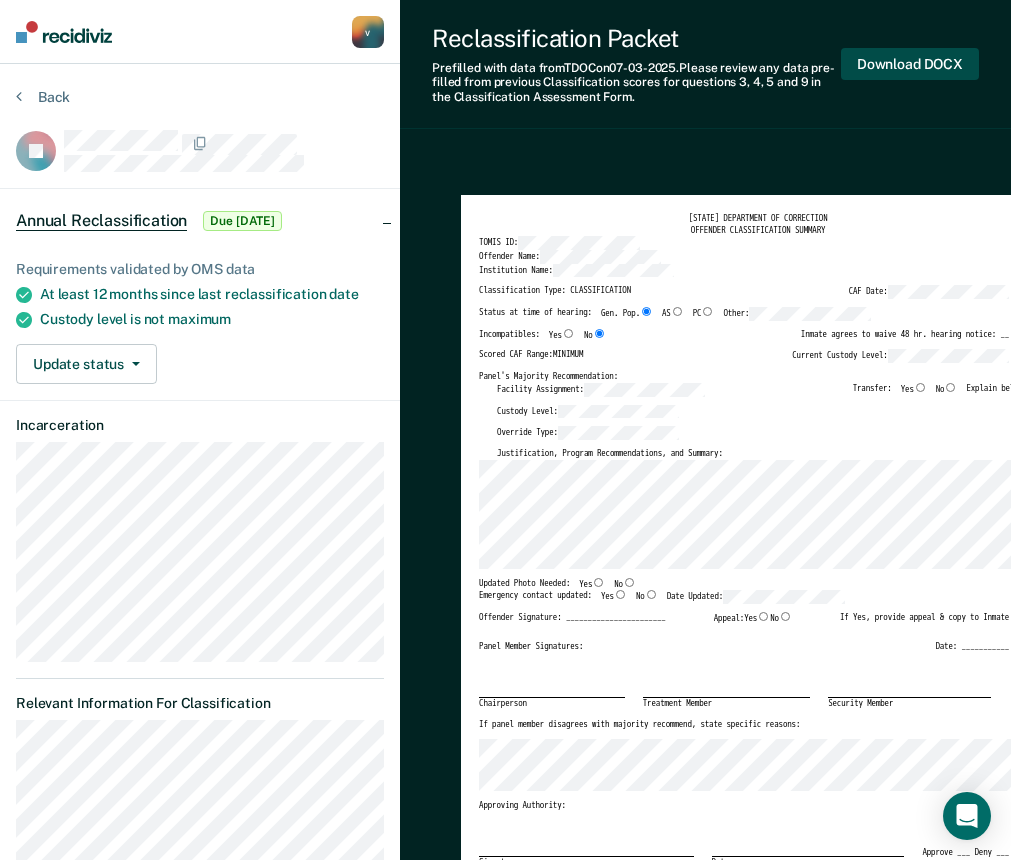 click on "Download DOCX" at bounding box center (910, 64) 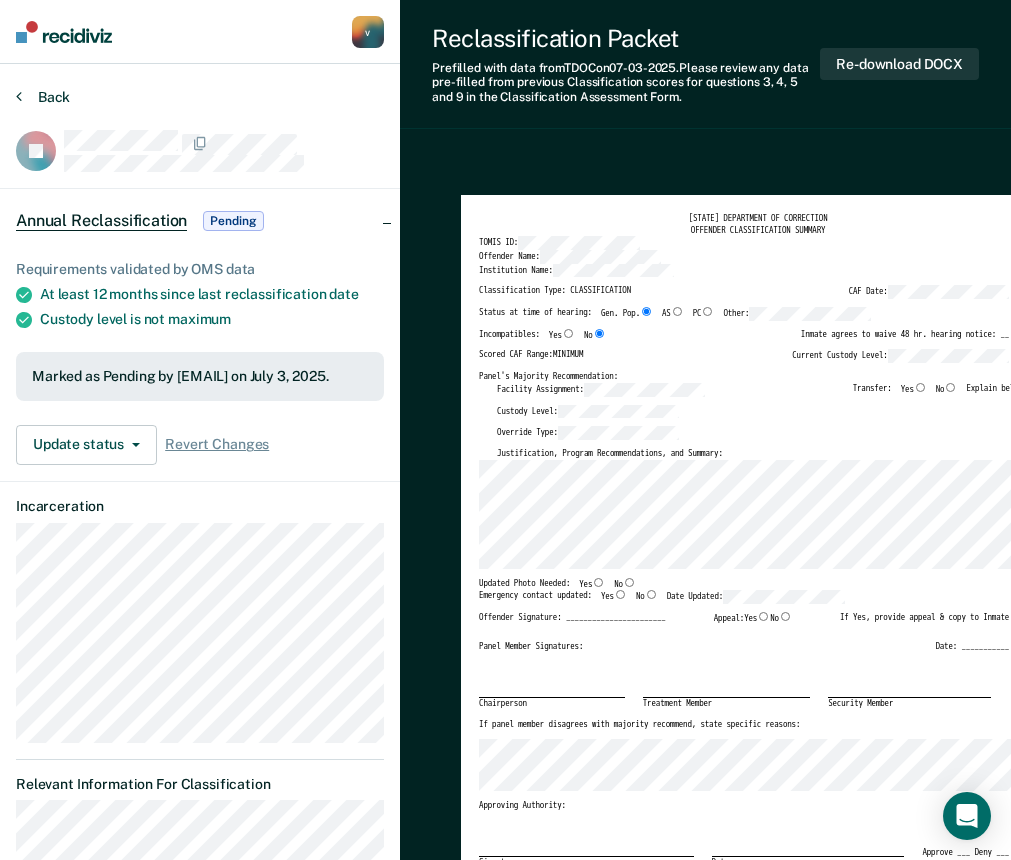 click on "Back" at bounding box center (43, 97) 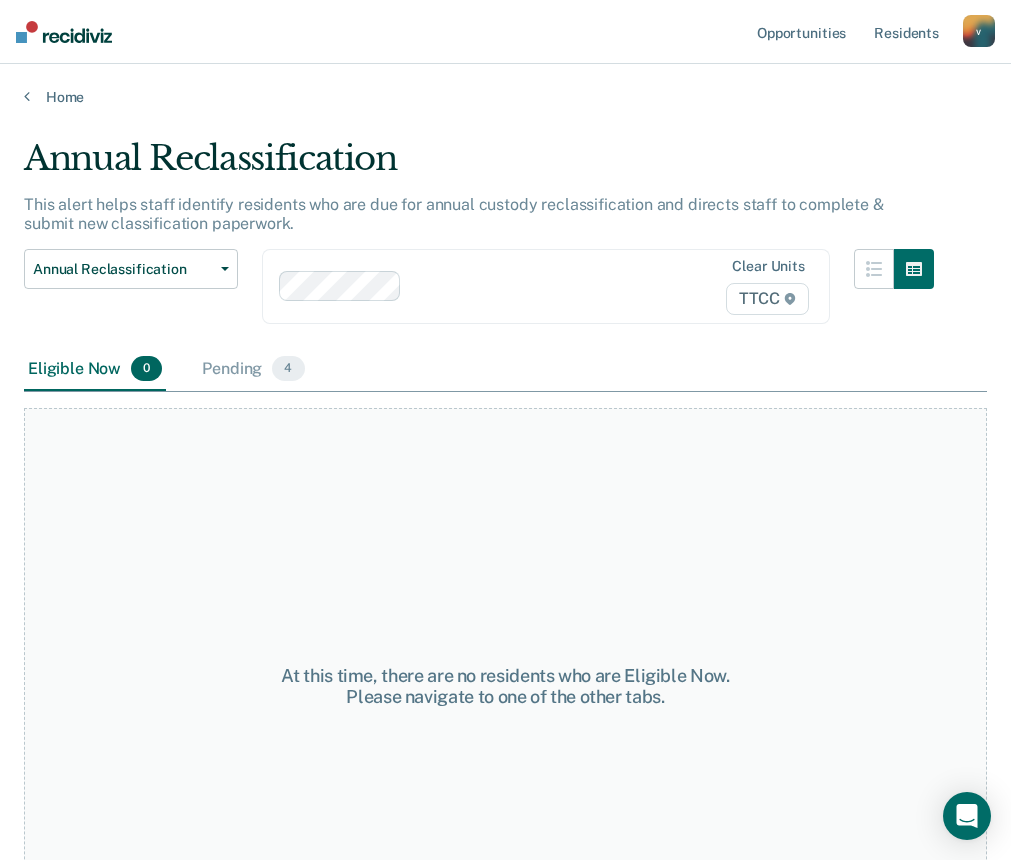 drag, startPoint x: 42, startPoint y: 85, endPoint x: 497, endPoint y: 110, distance: 455.6863 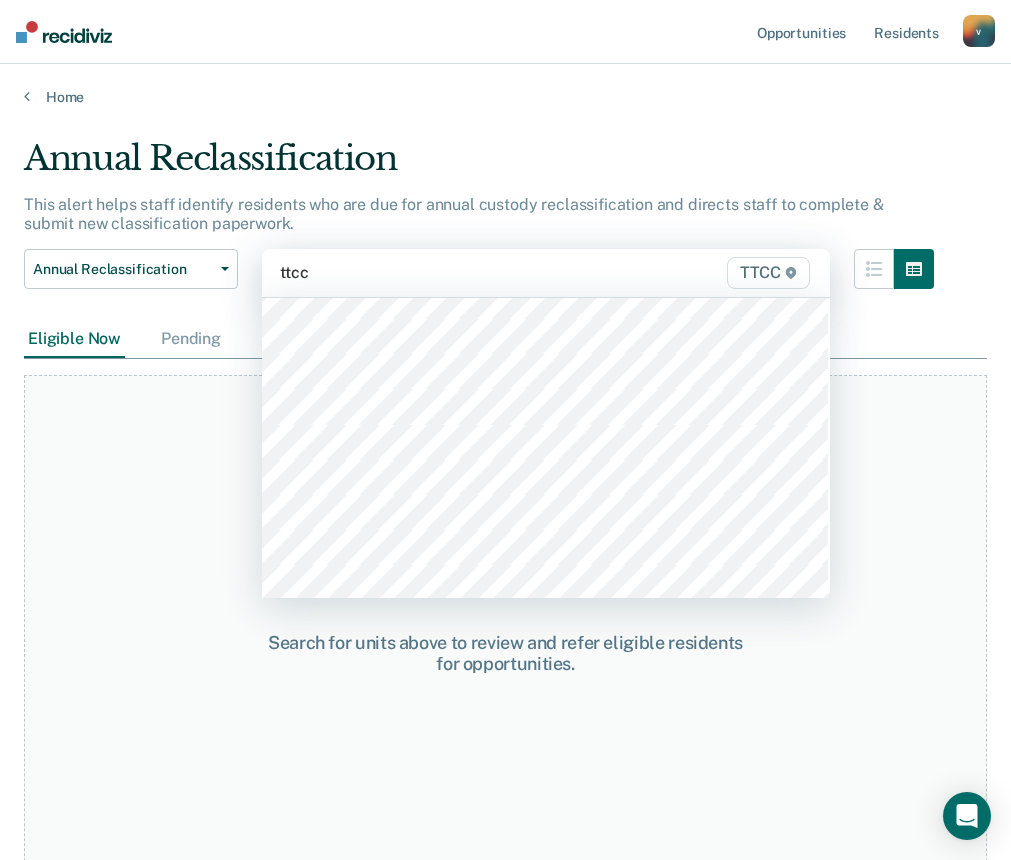 scroll, scrollTop: 200, scrollLeft: 0, axis: vertical 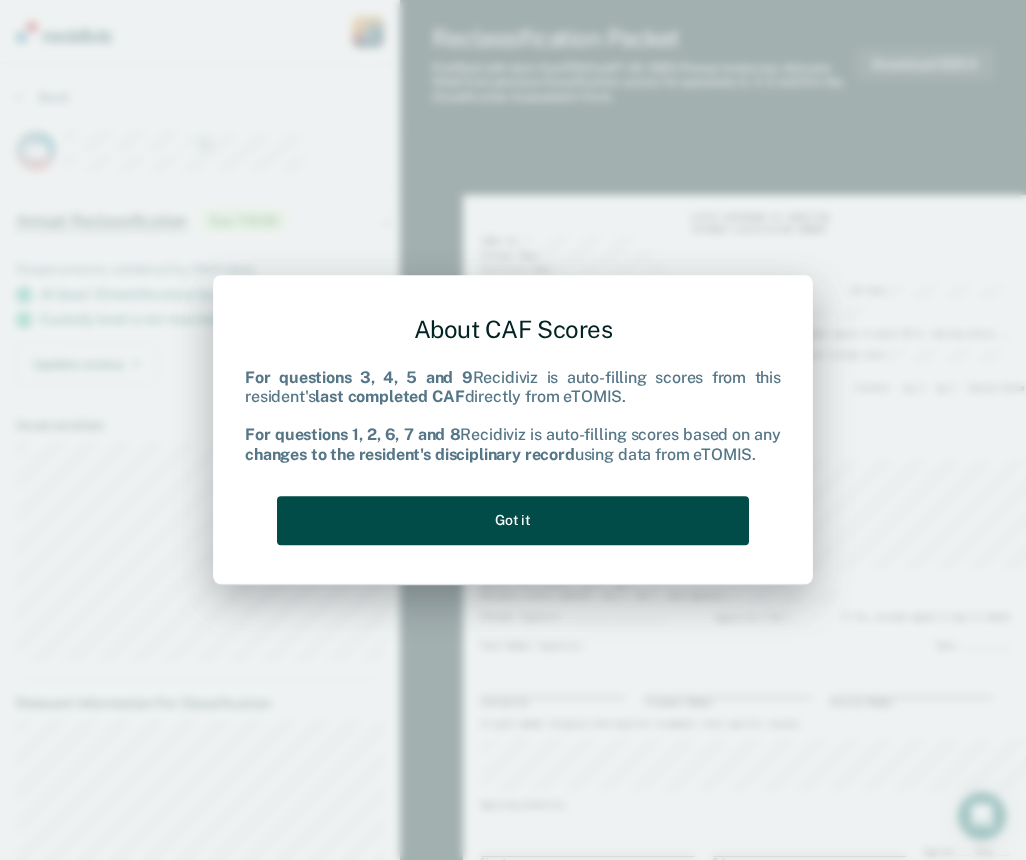 click on "Got it" at bounding box center (513, 520) 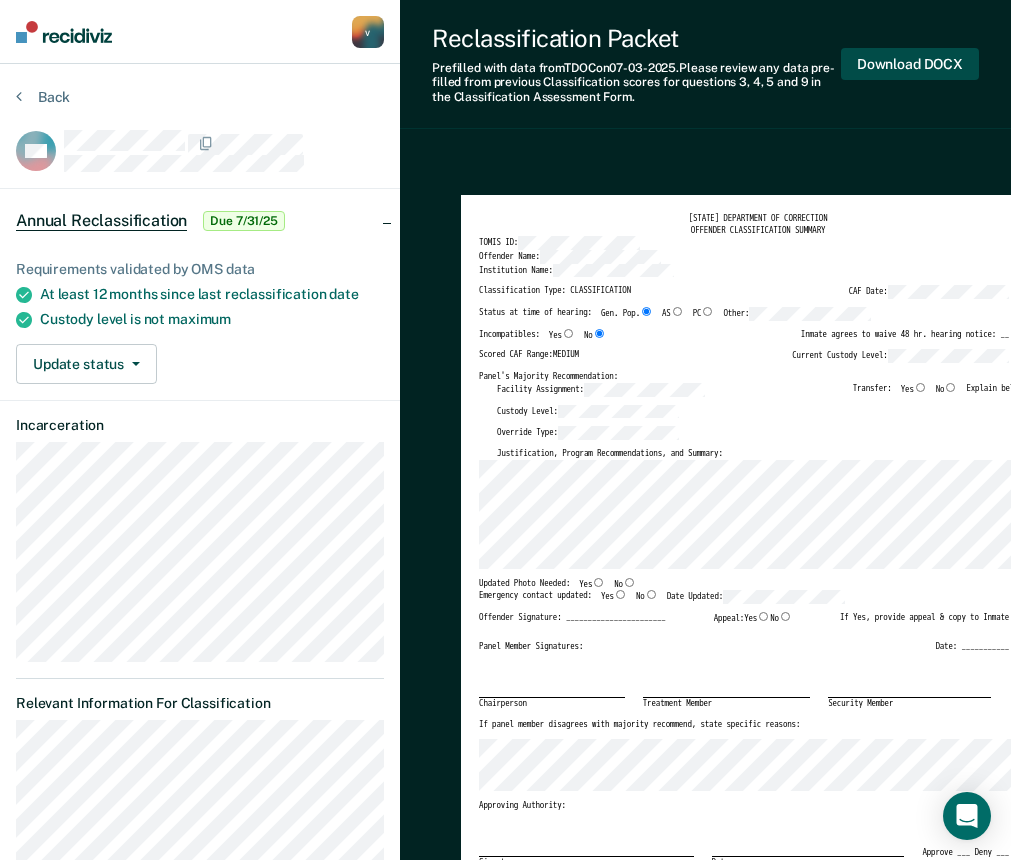 click on "Download DOCX" at bounding box center (910, 64) 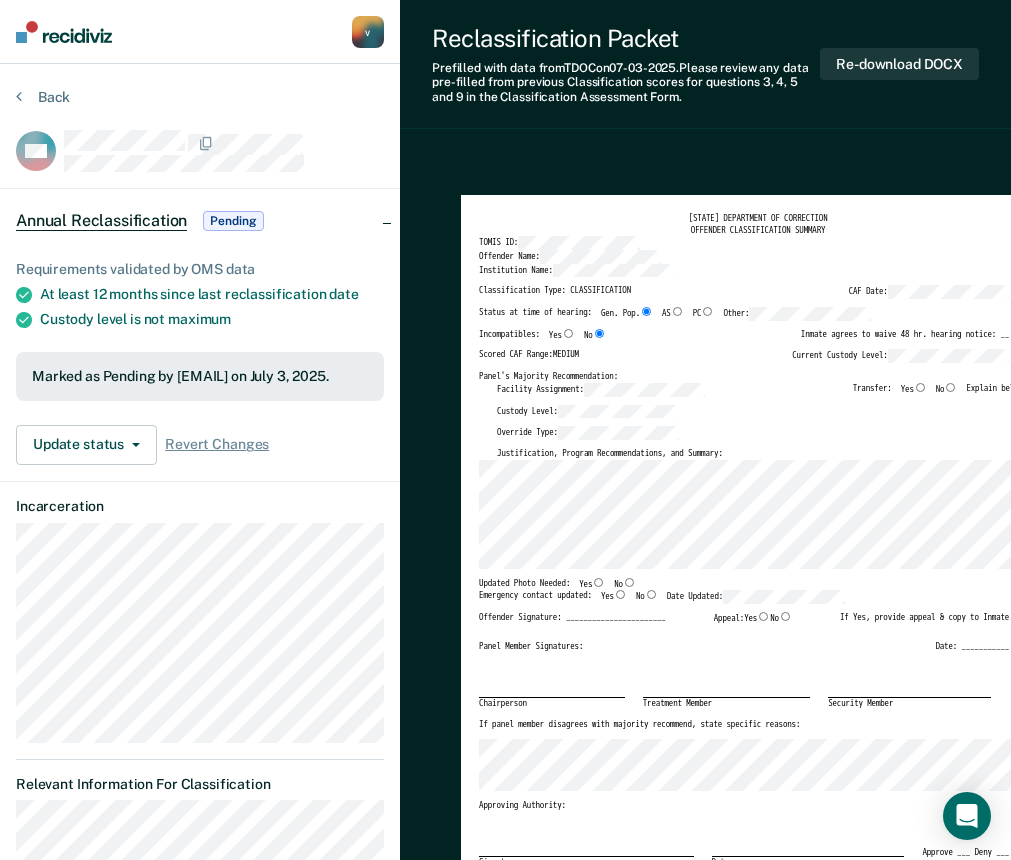 click on "Back" at bounding box center [200, 109] 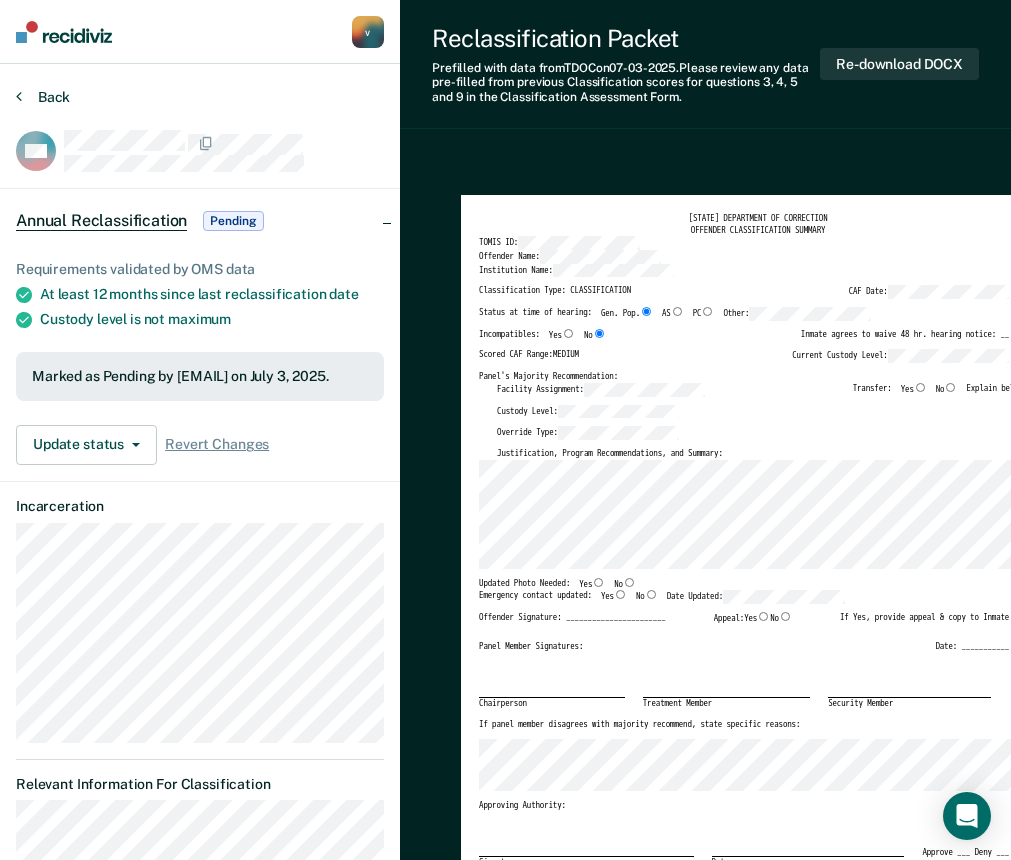 click on "Back" at bounding box center (43, 97) 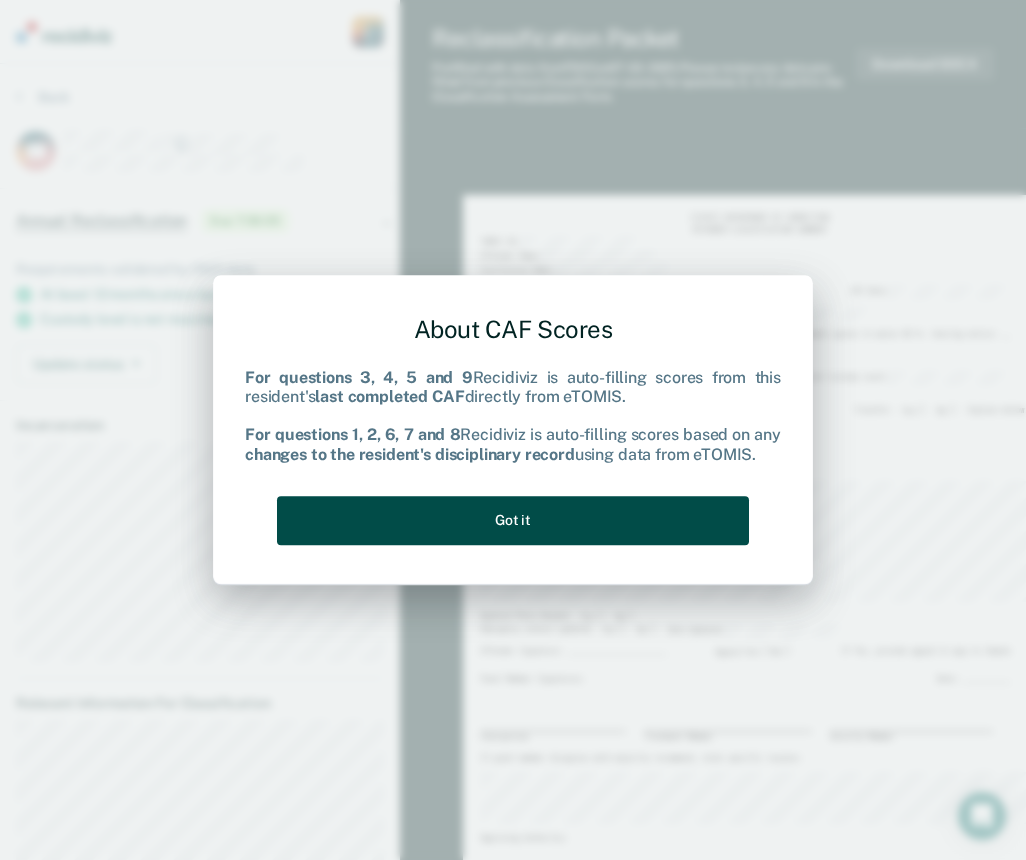 click on "Got it" at bounding box center [513, 520] 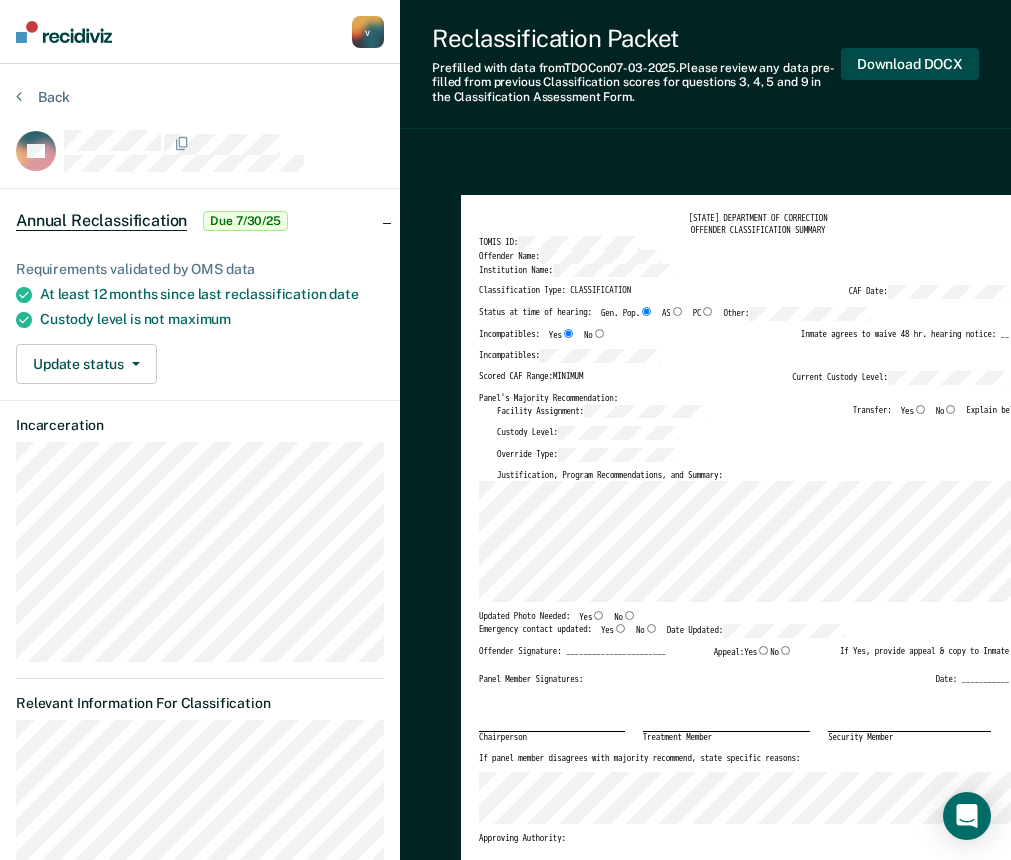 click on "Download DOCX" at bounding box center (910, 64) 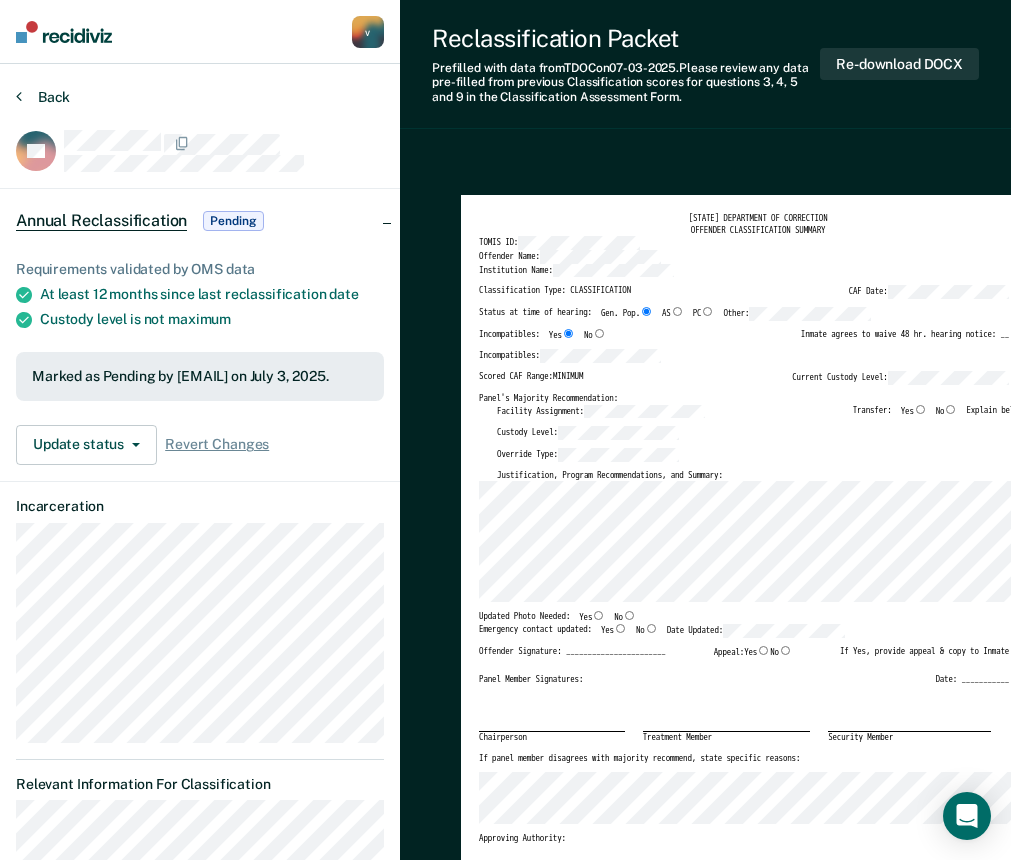 click on "Back" at bounding box center [43, 97] 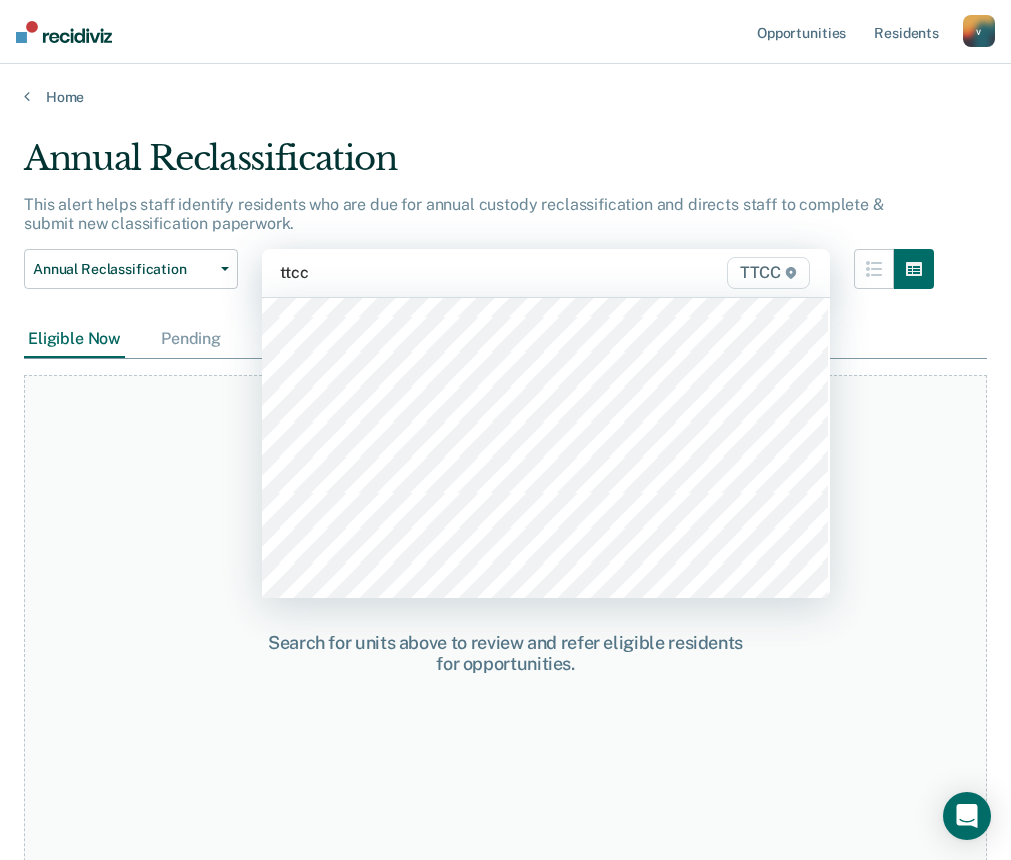 scroll, scrollTop: 900, scrollLeft: 0, axis: vertical 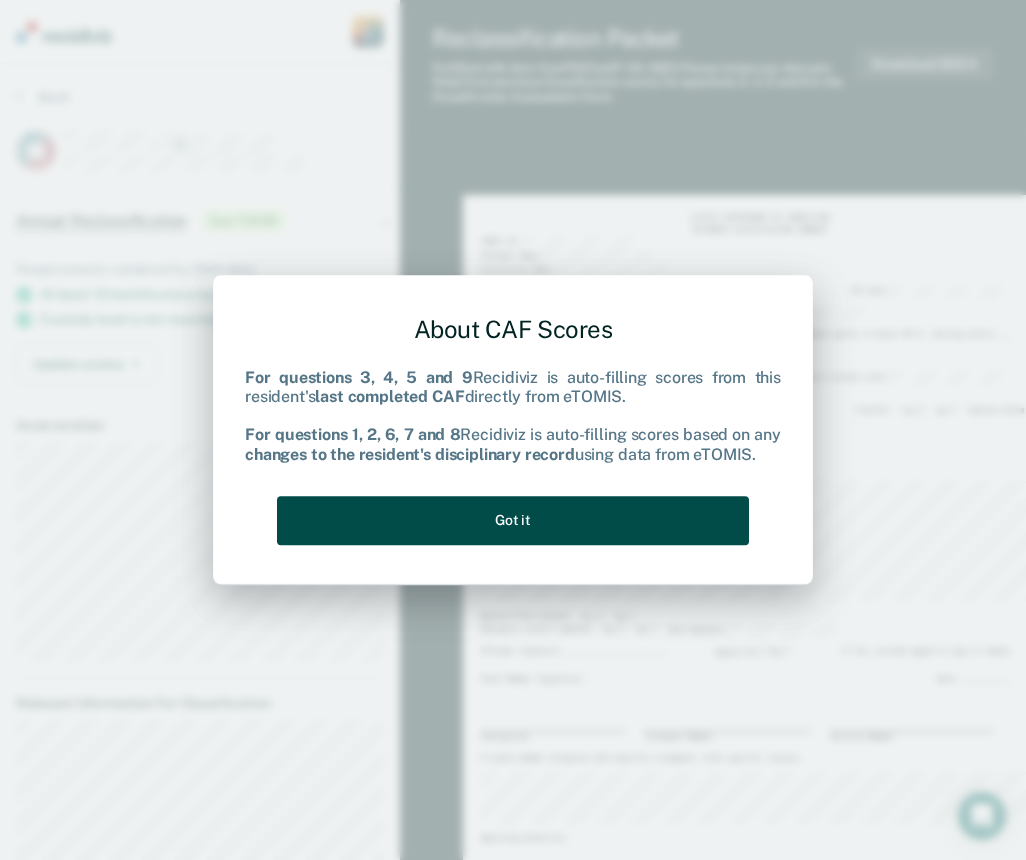 click on "Got it" at bounding box center [513, 520] 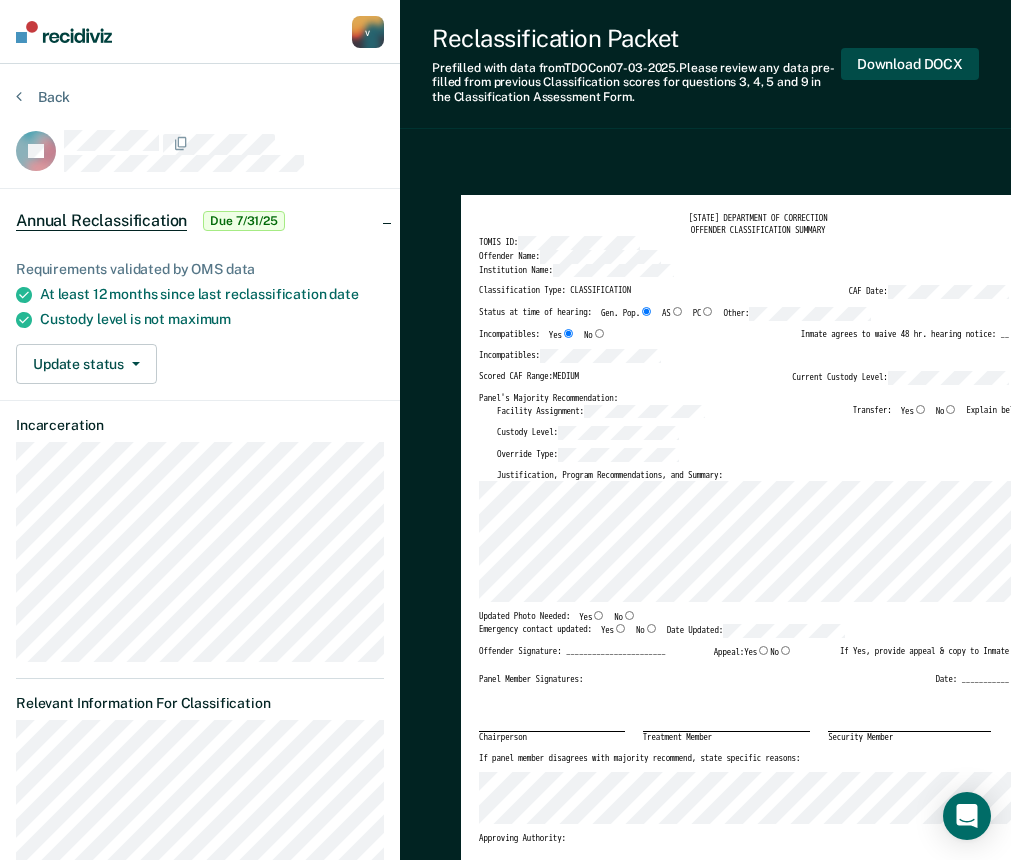 click on "Download DOCX" at bounding box center (910, 64) 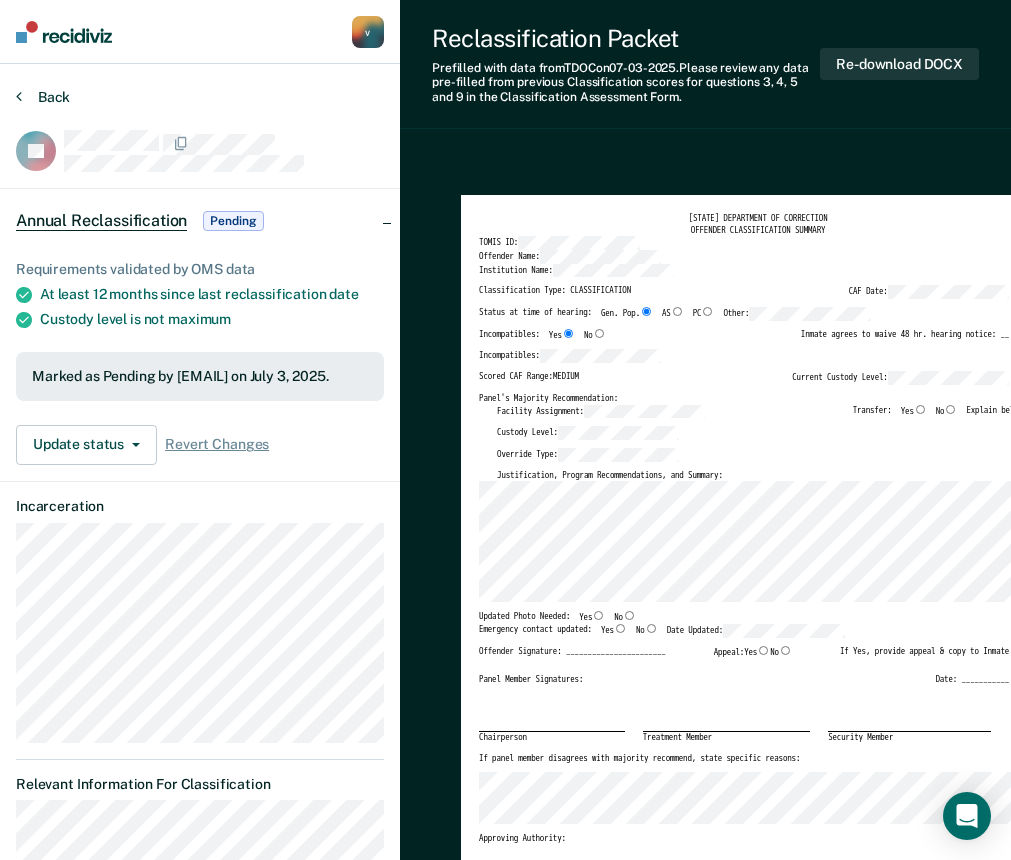 click on "Back" at bounding box center (43, 97) 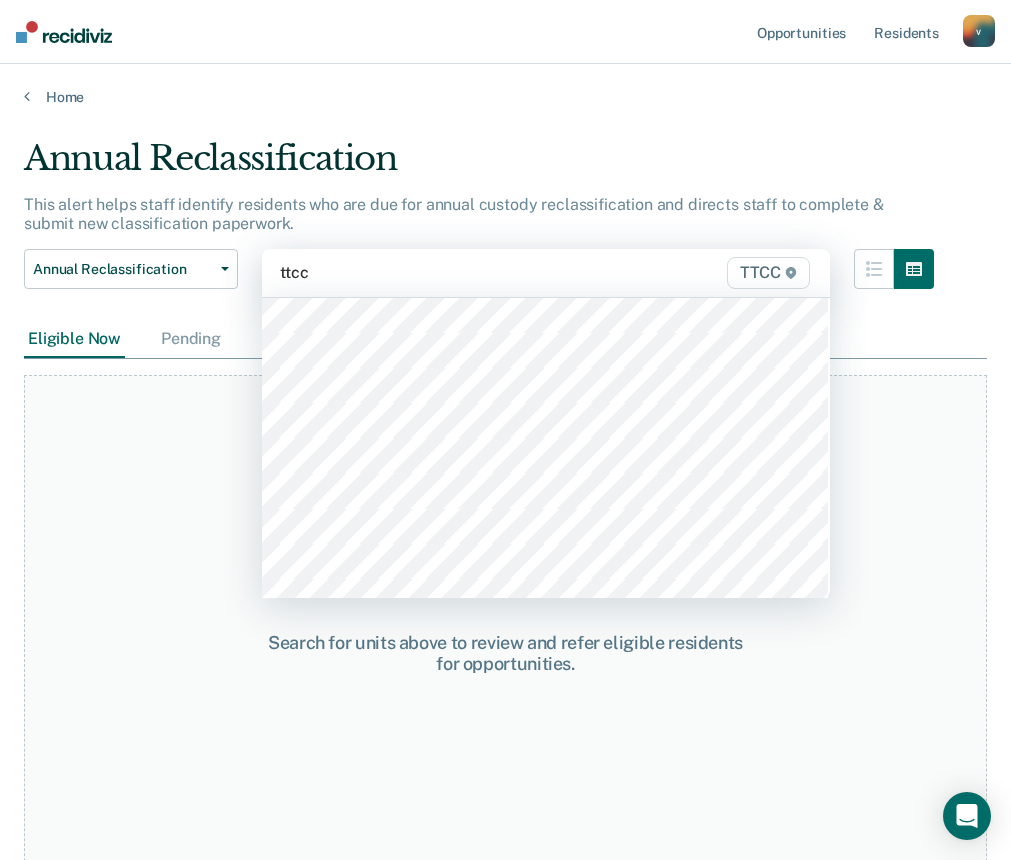 scroll, scrollTop: 300, scrollLeft: 0, axis: vertical 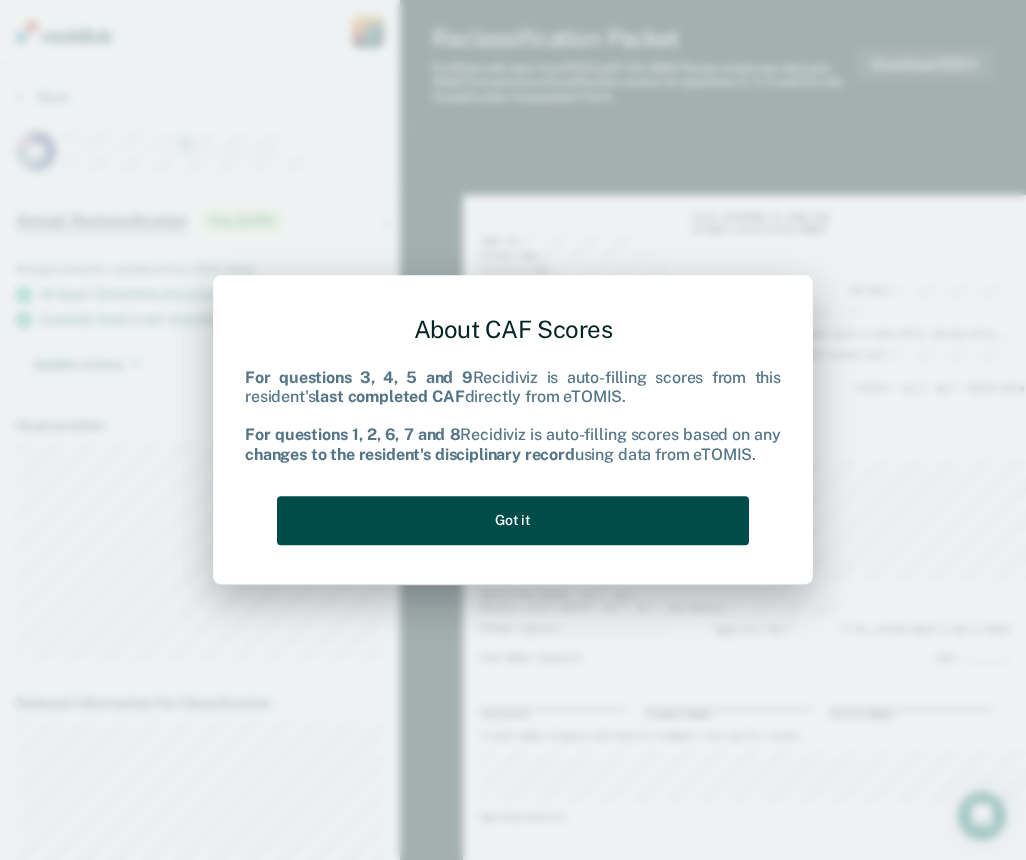 click on "Got it" at bounding box center (513, 520) 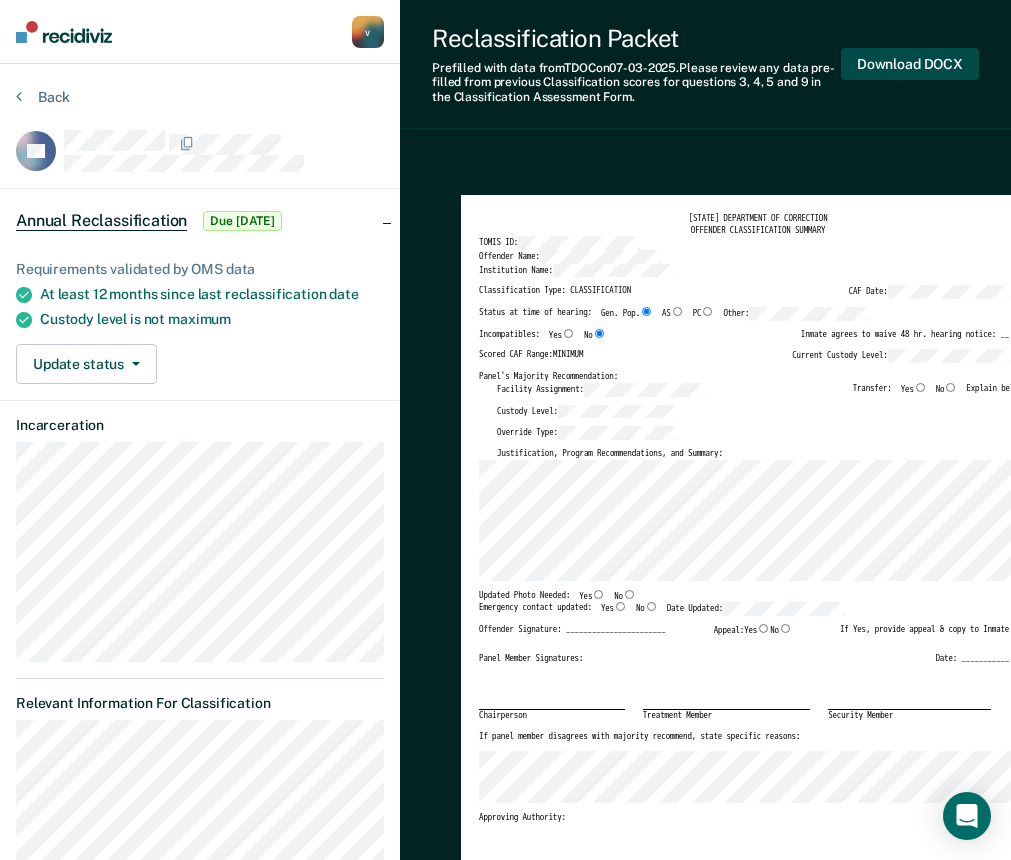 click on "Download DOCX" at bounding box center [910, 64] 